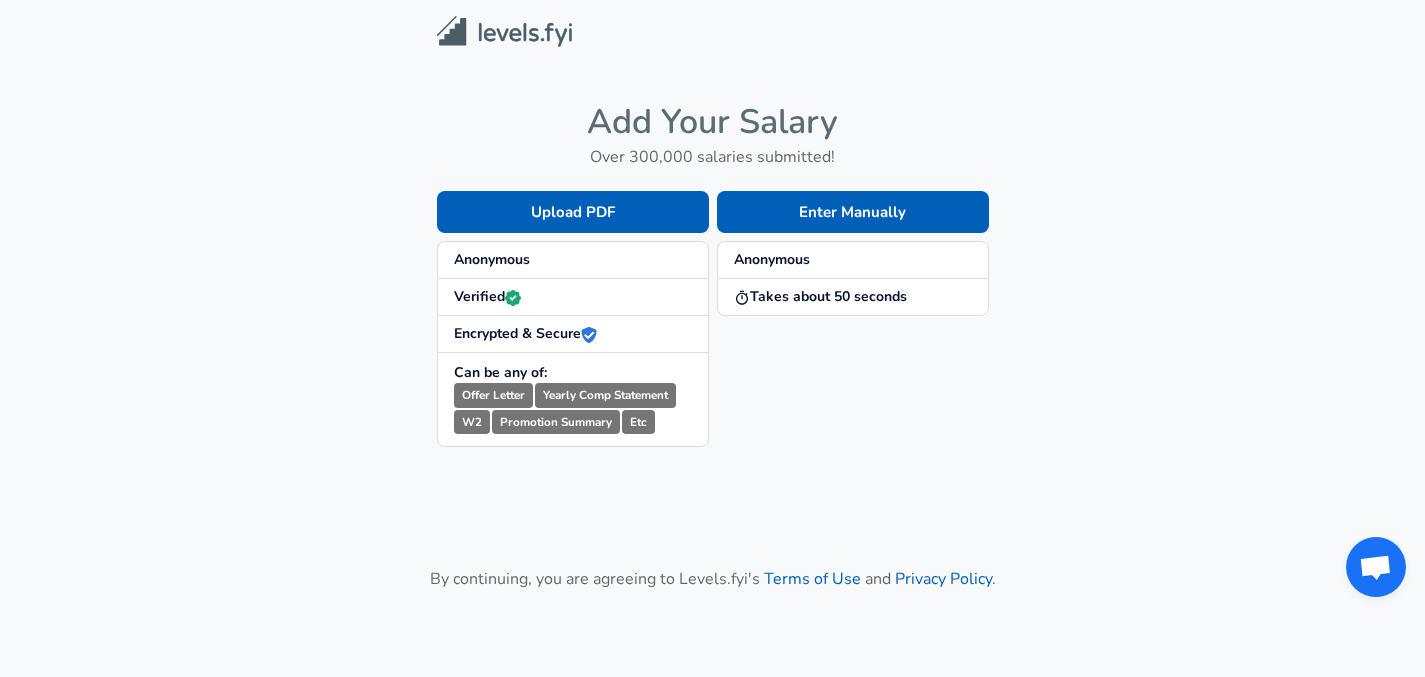 scroll, scrollTop: 0, scrollLeft: 0, axis: both 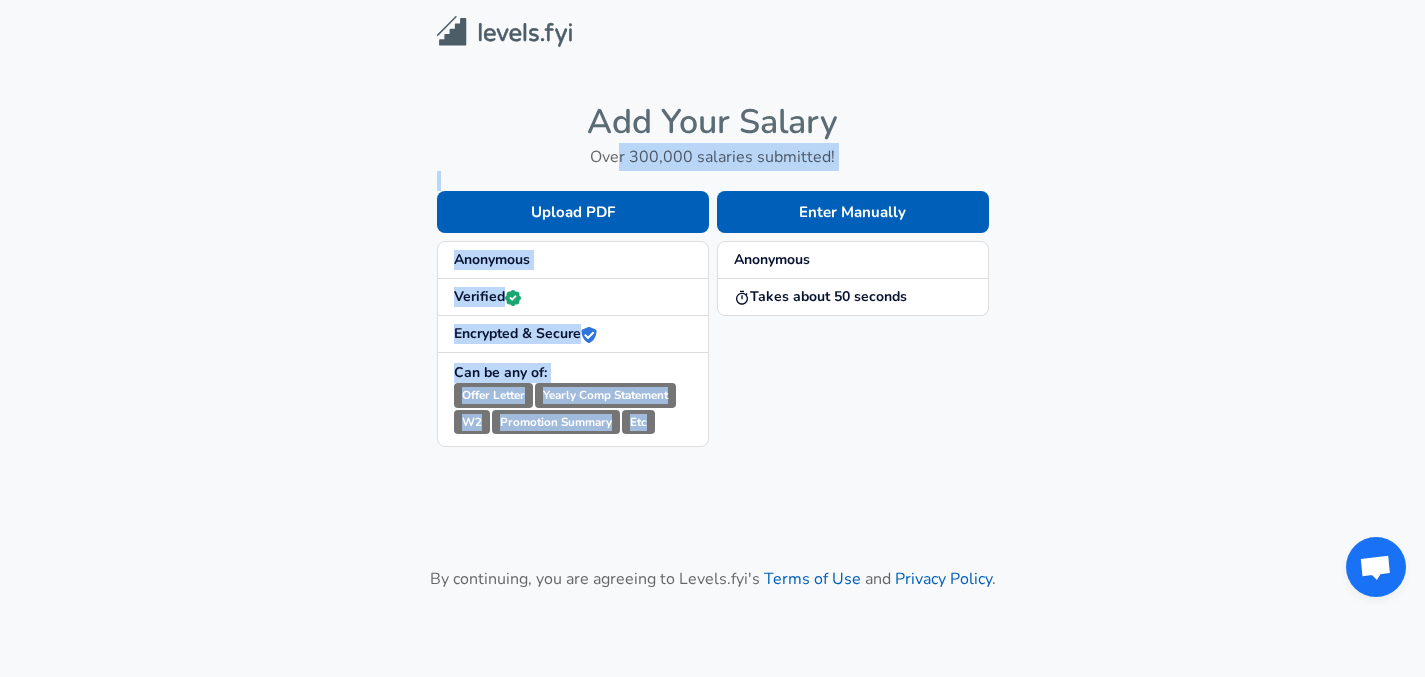 drag, startPoint x: 624, startPoint y: 154, endPoint x: 883, endPoint y: 166, distance: 259.27783 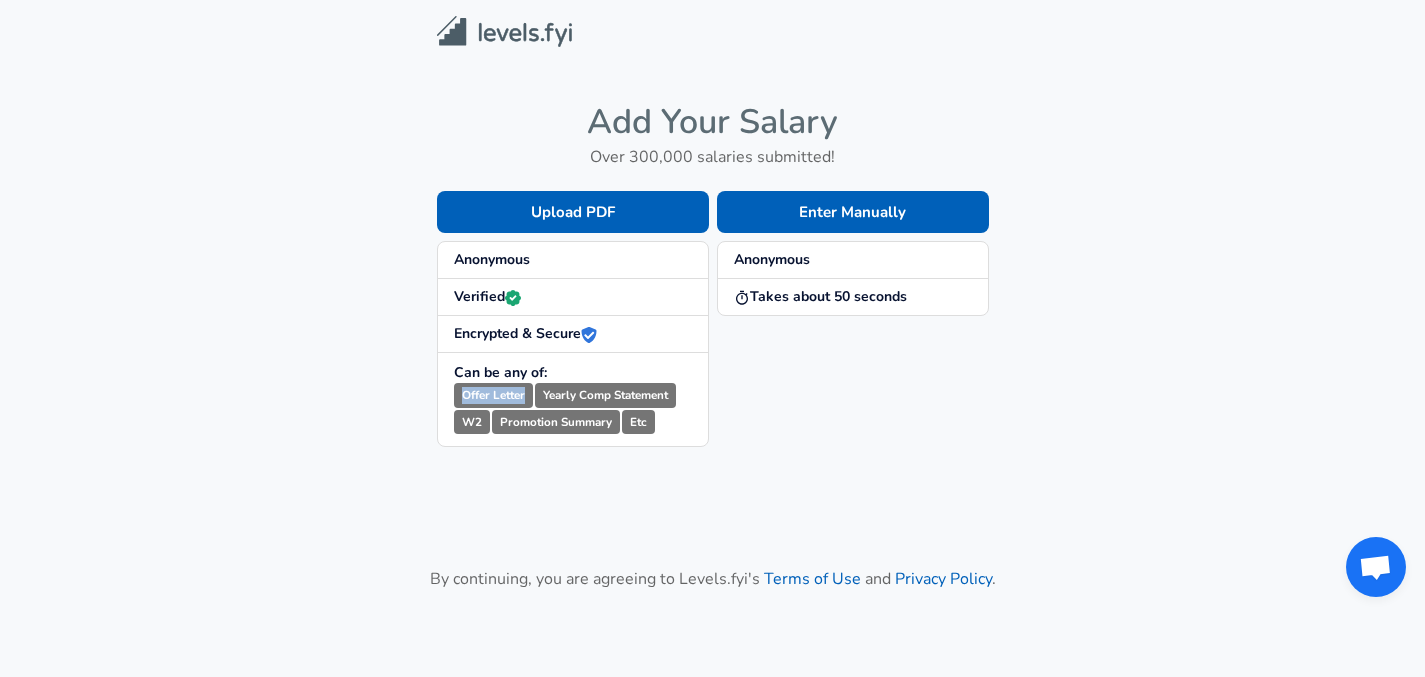 drag, startPoint x: 465, startPoint y: 390, endPoint x: 583, endPoint y: 392, distance: 118.016945 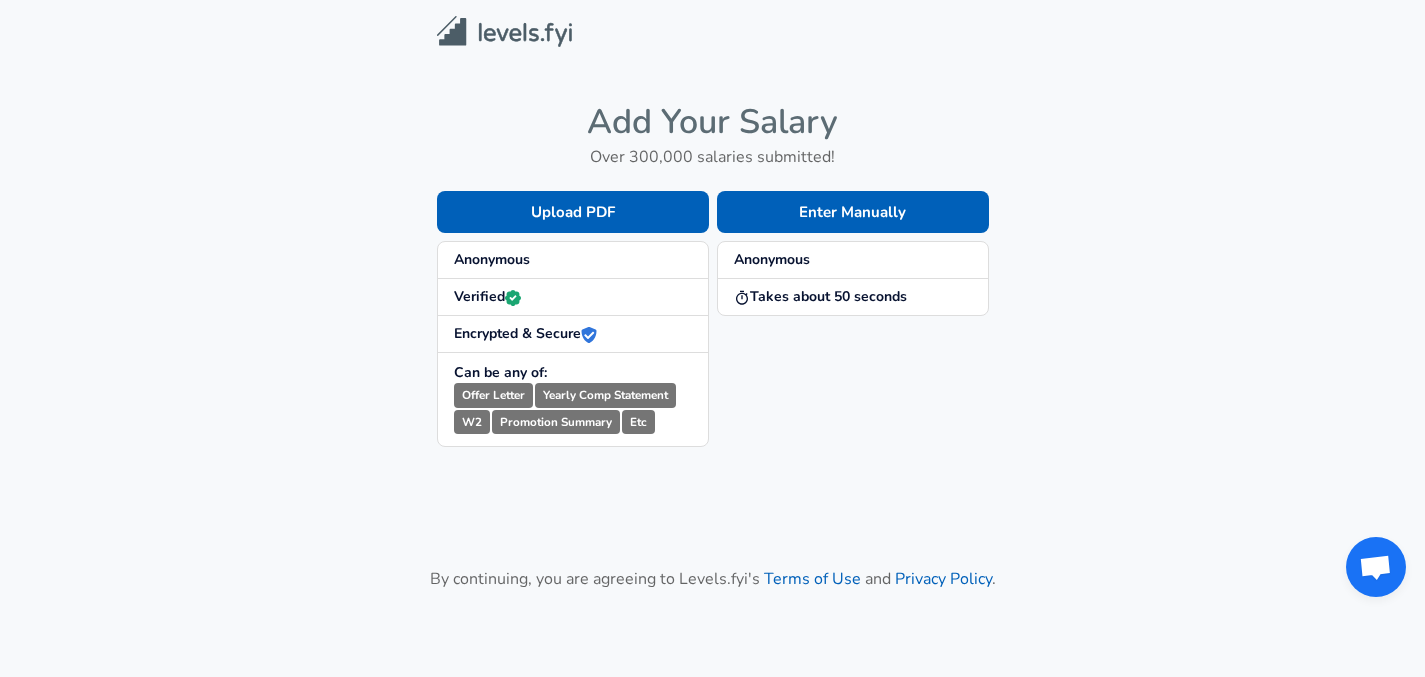 drag, startPoint x: 583, startPoint y: 392, endPoint x: 691, endPoint y: 394, distance: 108.01852 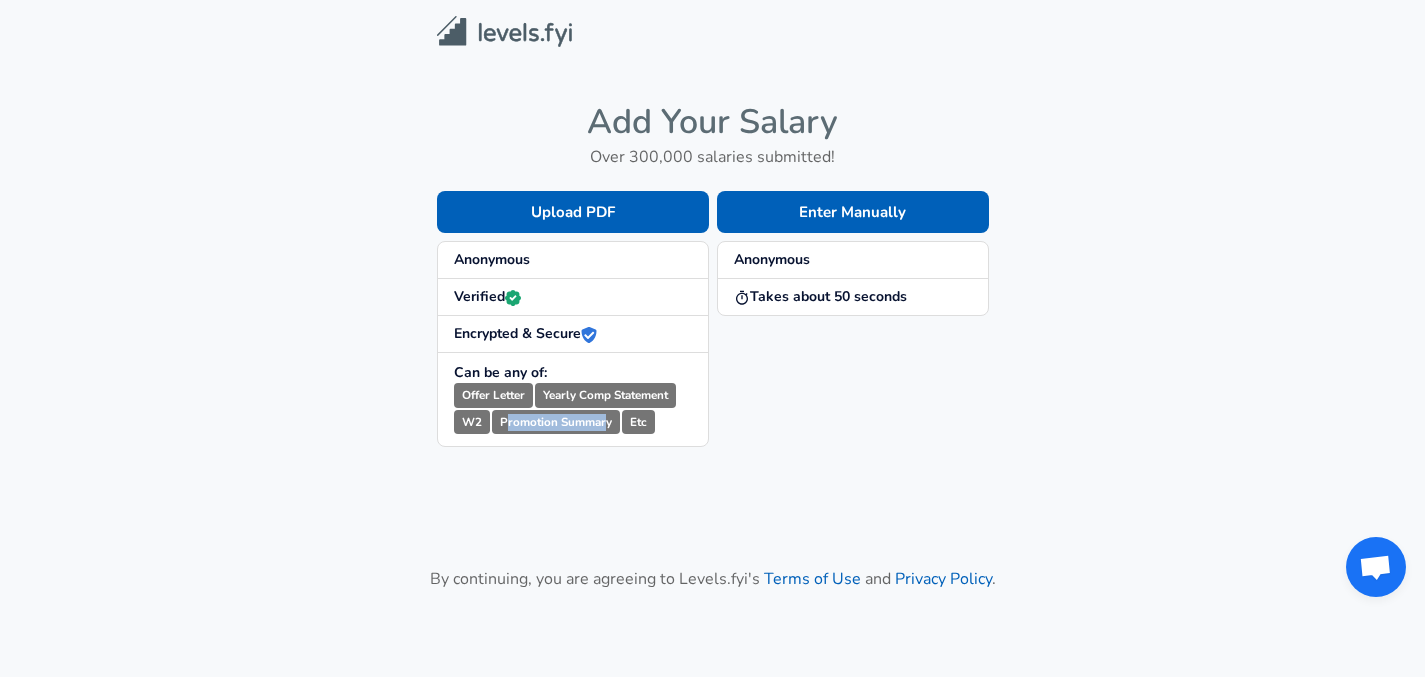 drag, startPoint x: 503, startPoint y: 425, endPoint x: 710, endPoint y: 428, distance: 207.02174 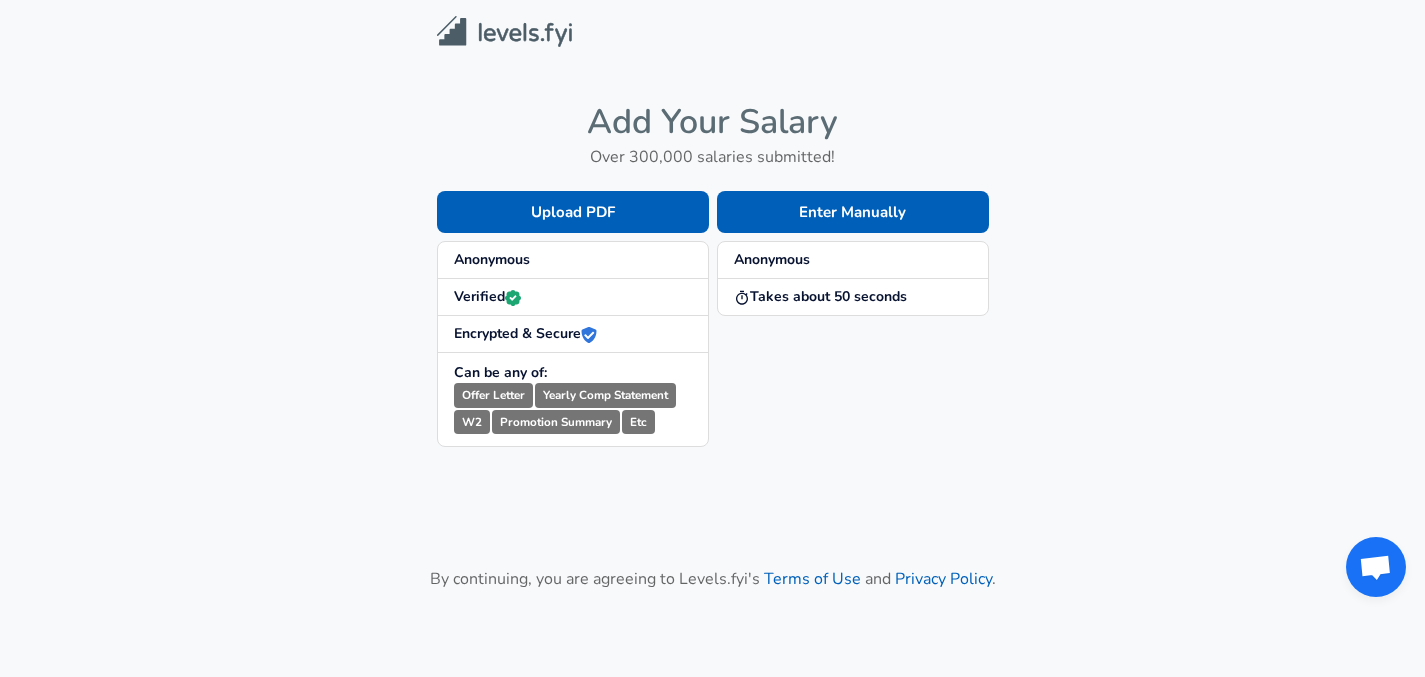 click on "Enter Manually Anonymous  Takes about 50 seconds" at bounding box center (849, 303) 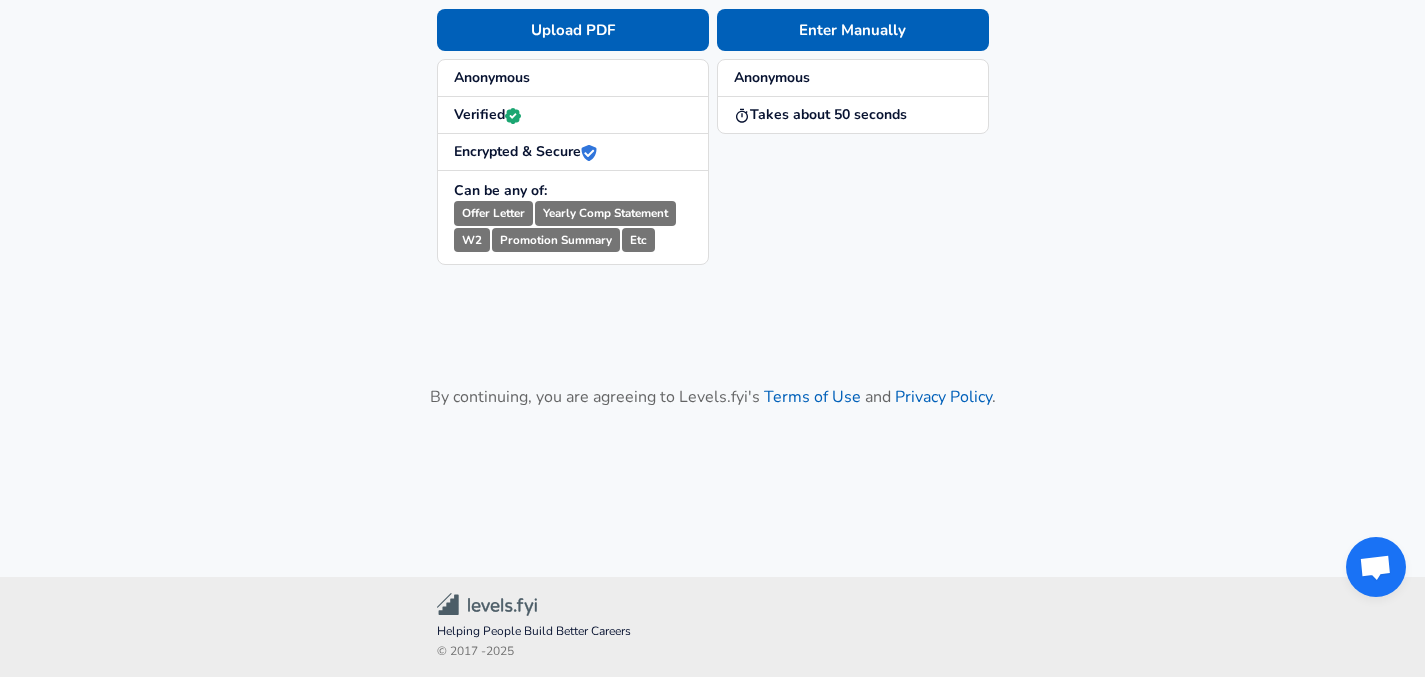 scroll, scrollTop: 0, scrollLeft: 0, axis: both 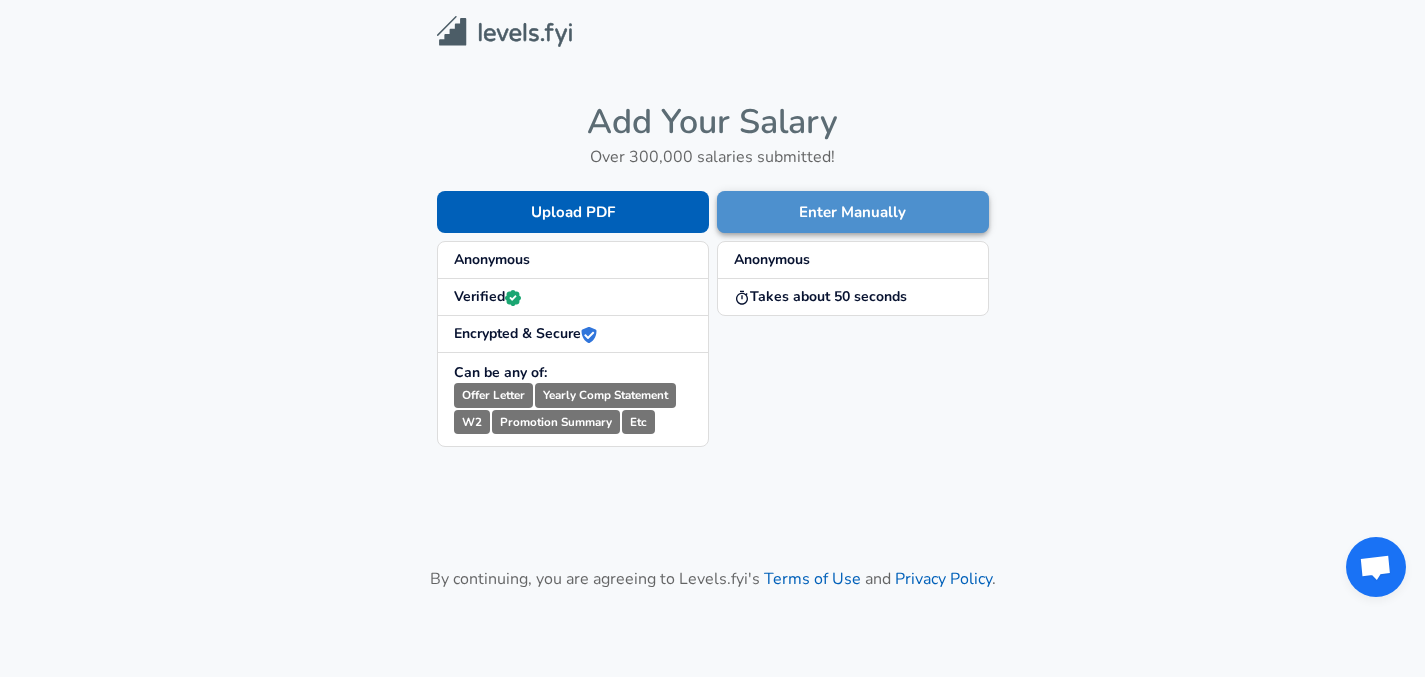click on "Enter Manually" at bounding box center (853, 212) 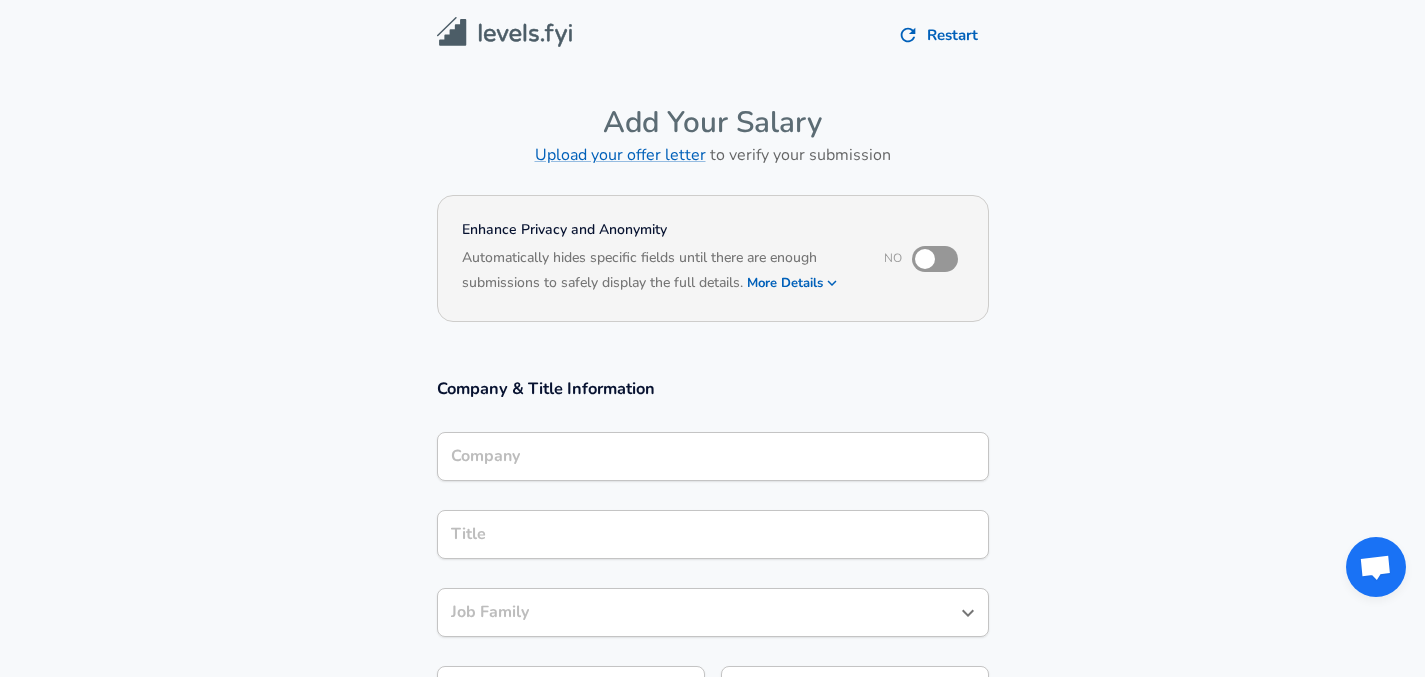 scroll, scrollTop: 0, scrollLeft: 0, axis: both 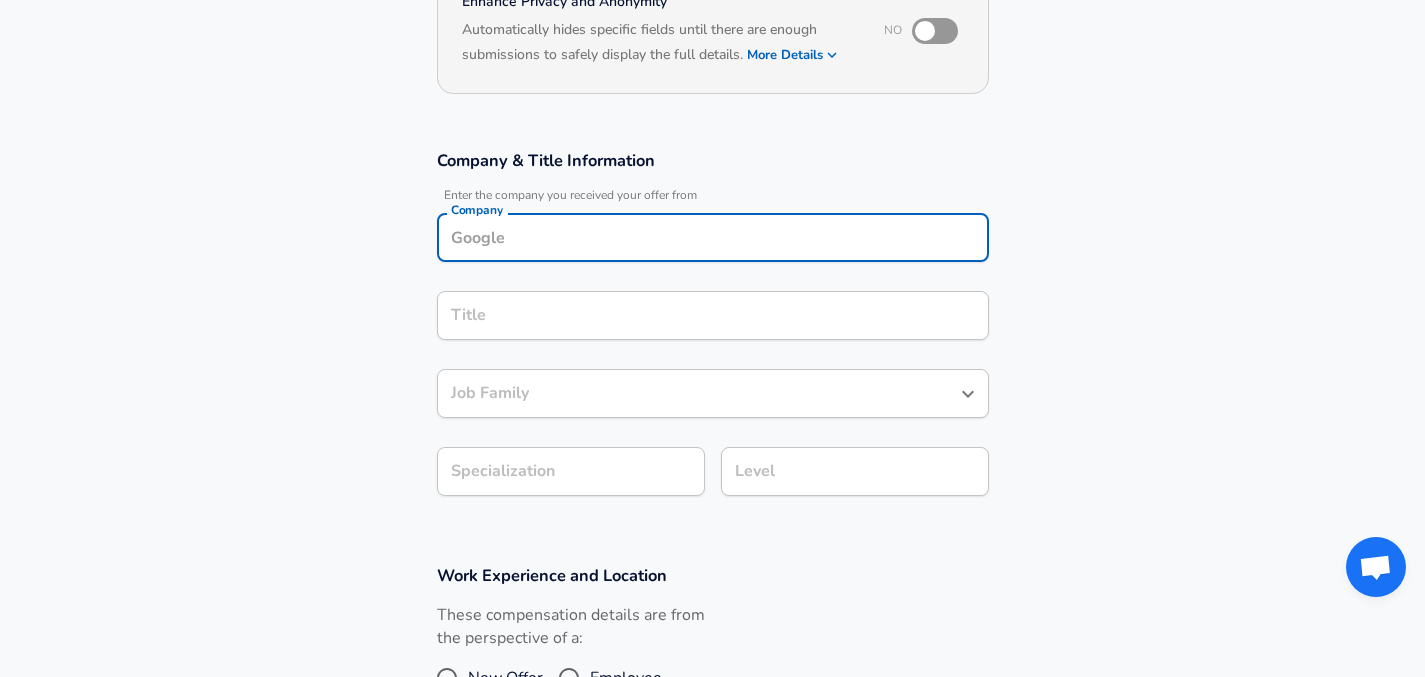 click on "Company" at bounding box center (713, 237) 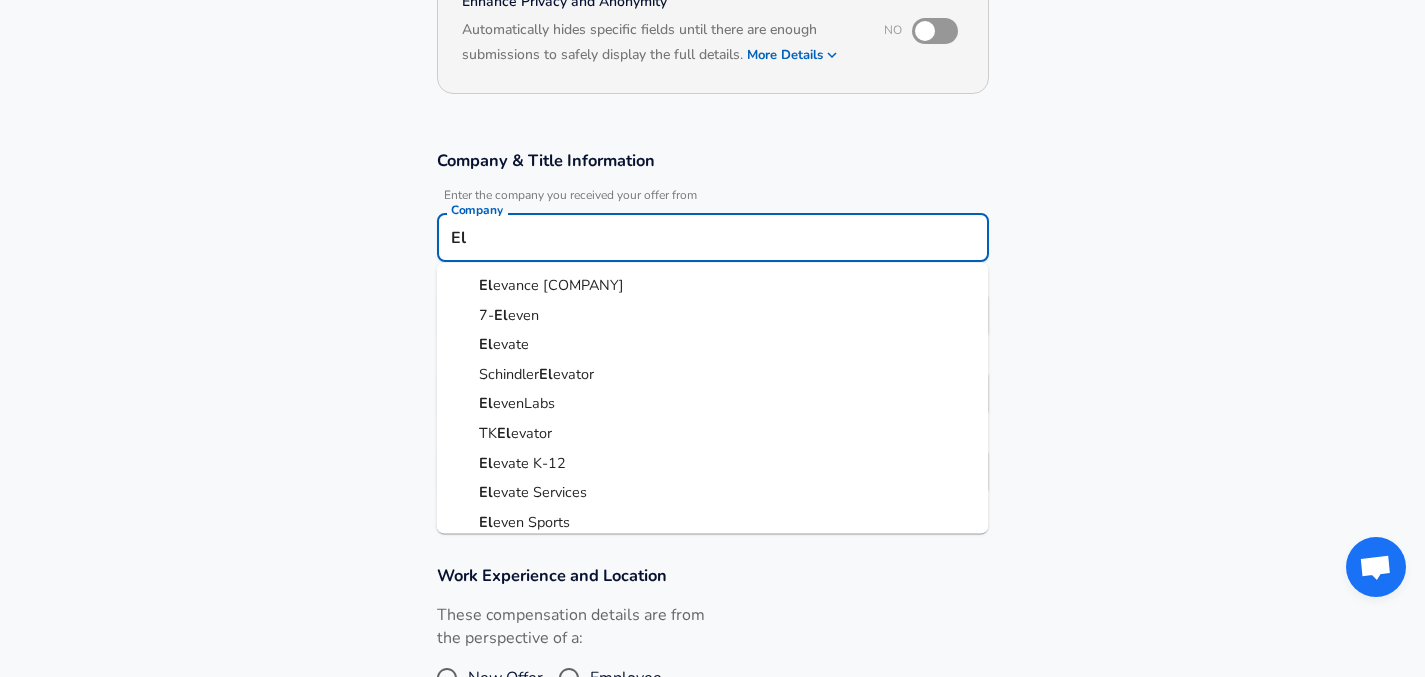 type on "E" 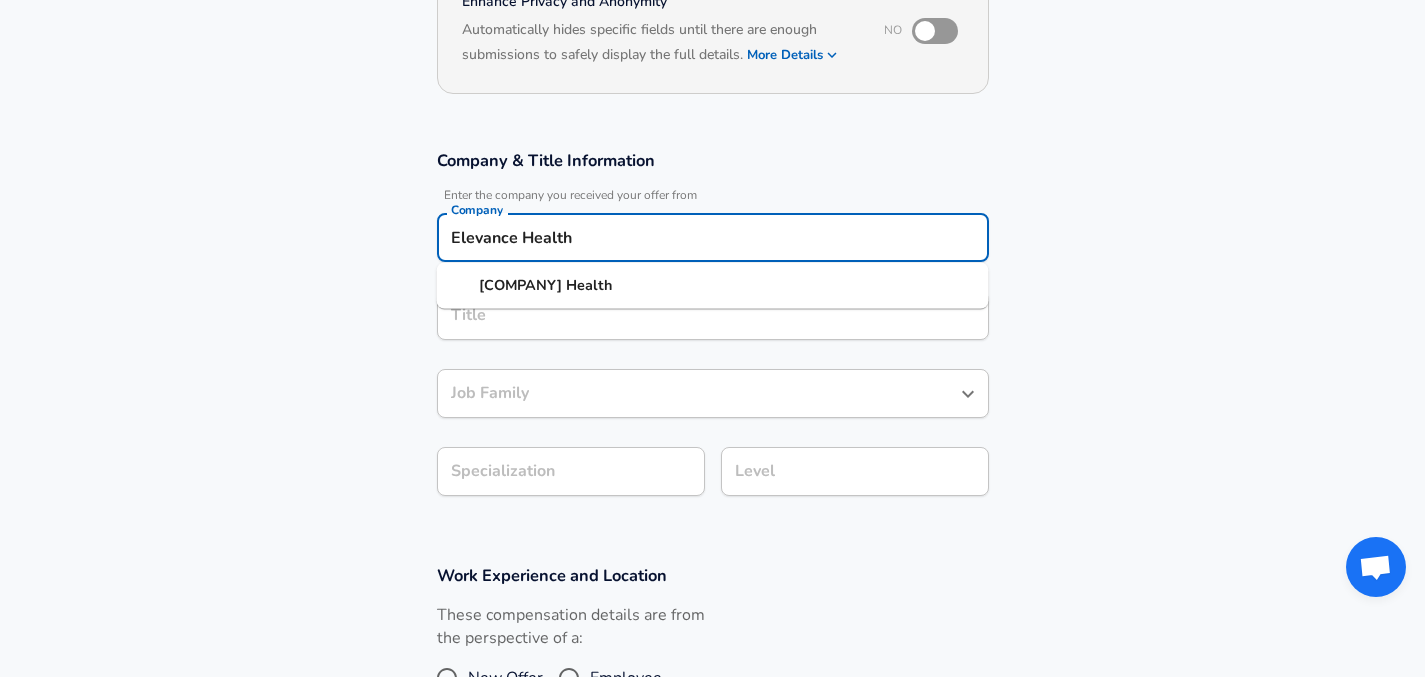click on "[COMPANY]" at bounding box center (522, 285) 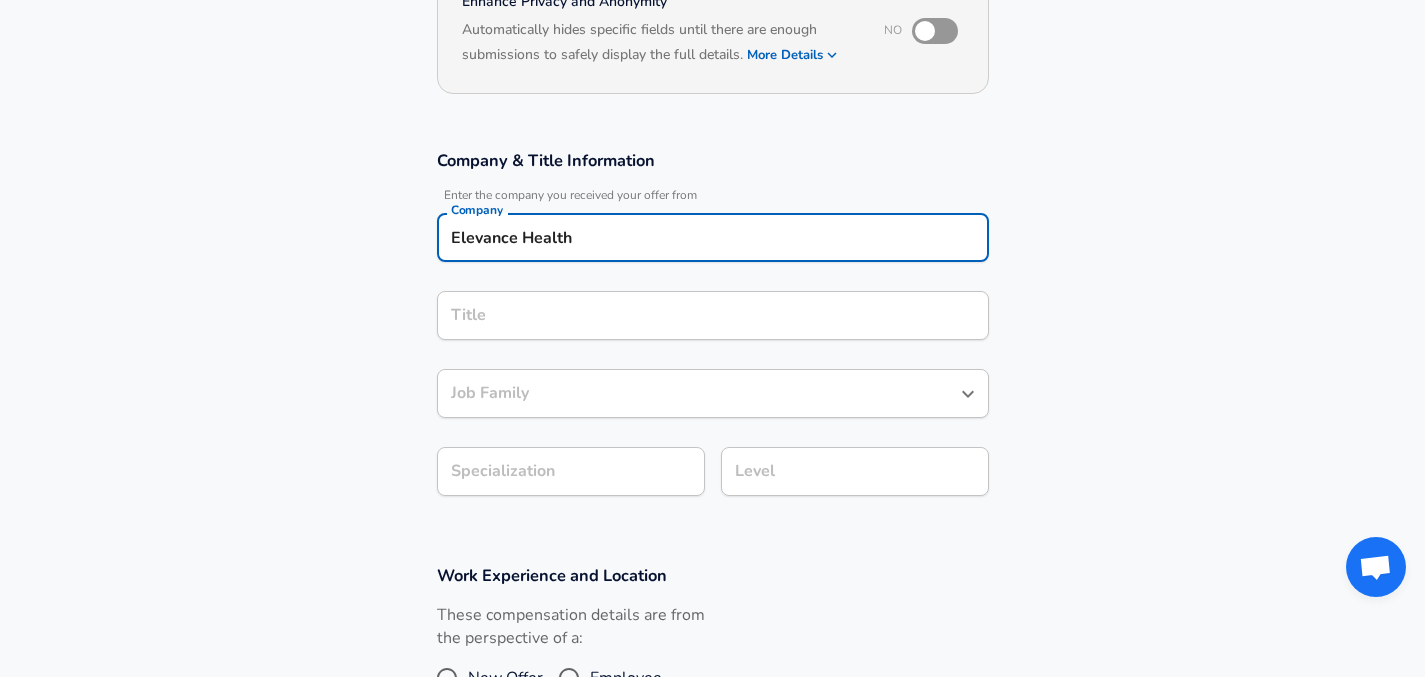 click on "Title" at bounding box center [713, 315] 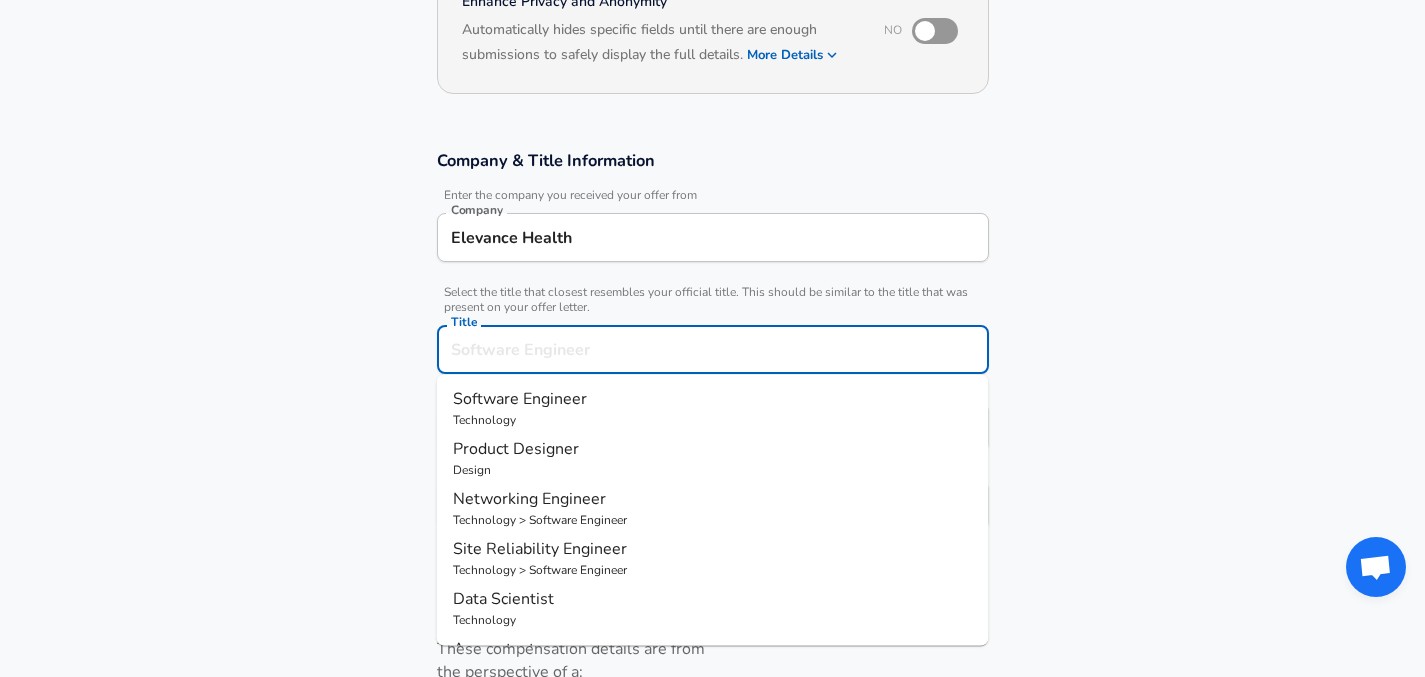 scroll, scrollTop: 270, scrollLeft: 0, axis: vertical 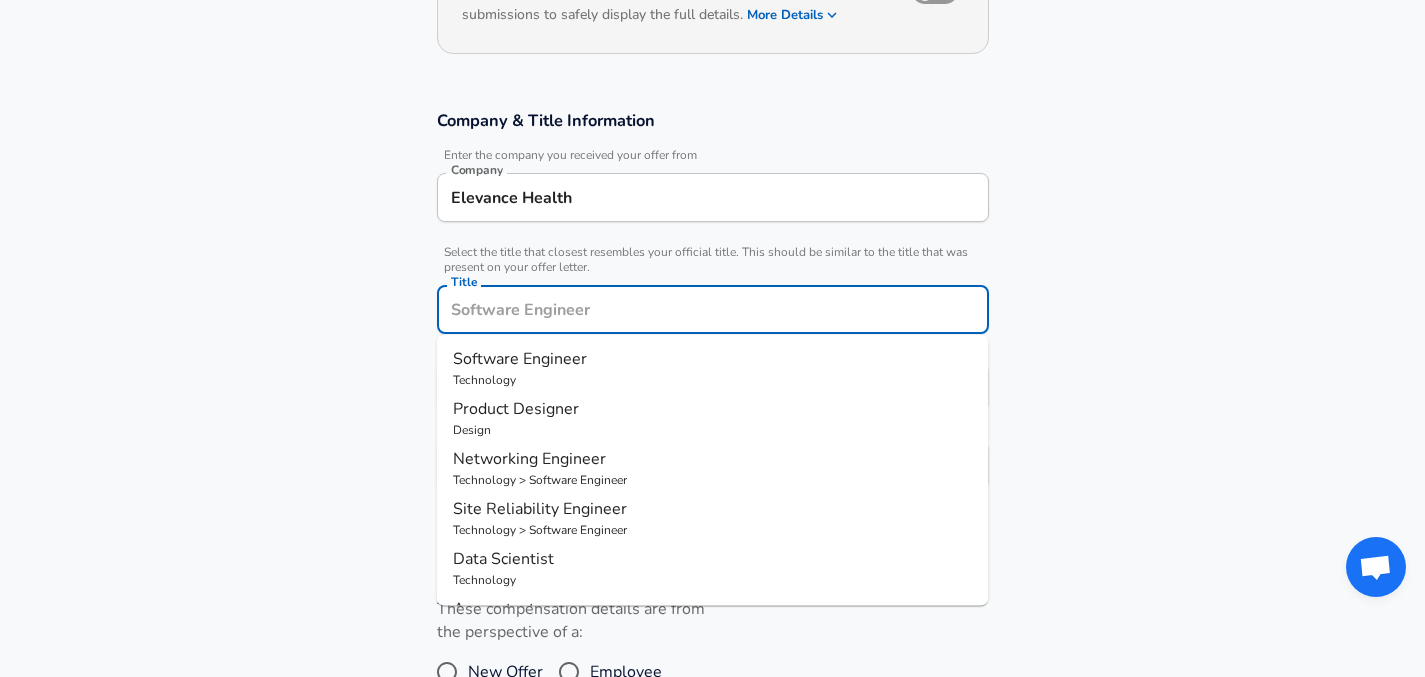 click on "Software Engineer" at bounding box center (713, 359) 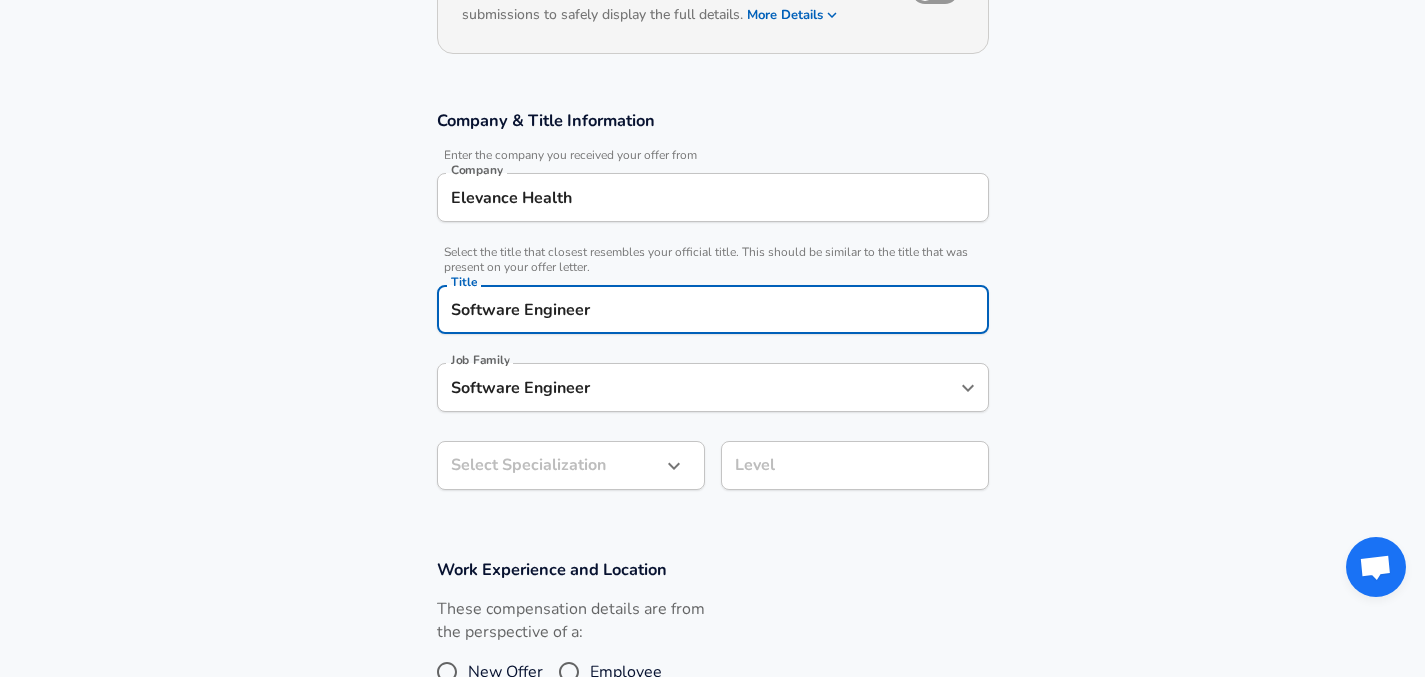 click on "Software Engineer" at bounding box center [698, 387] 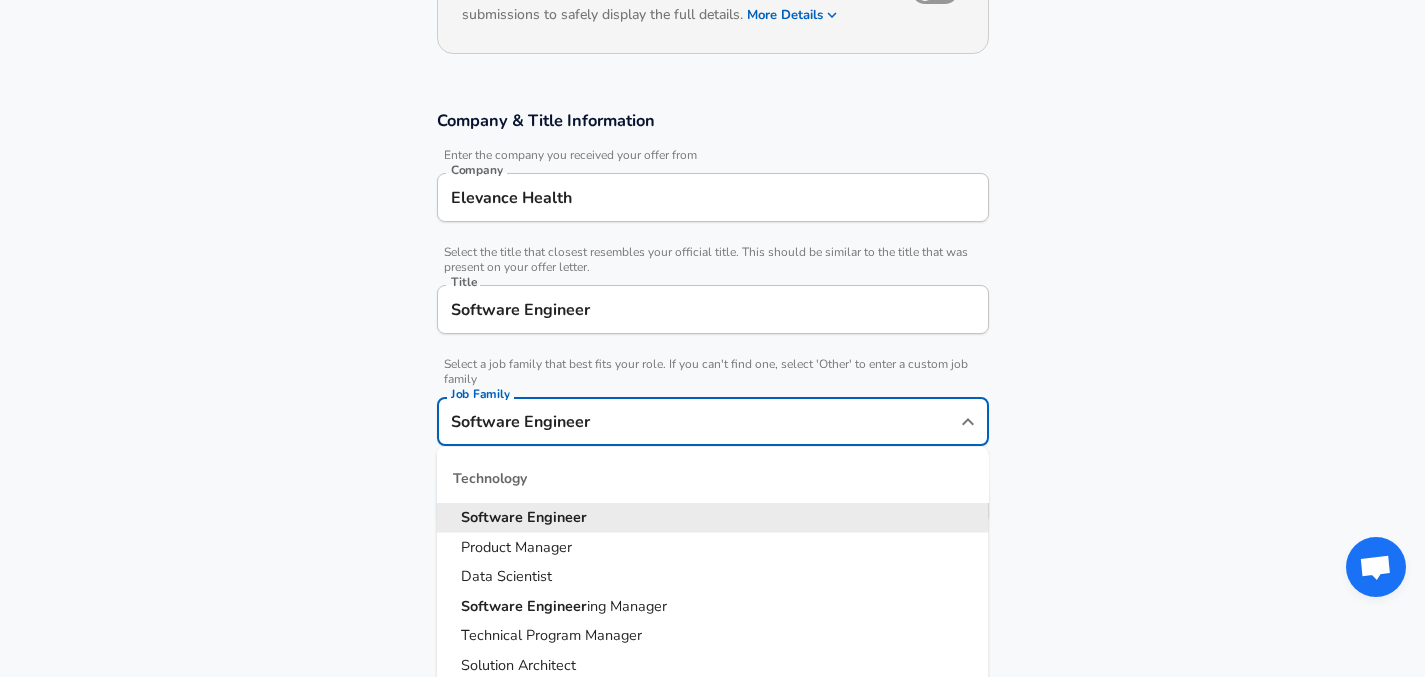 scroll, scrollTop: 310, scrollLeft: 0, axis: vertical 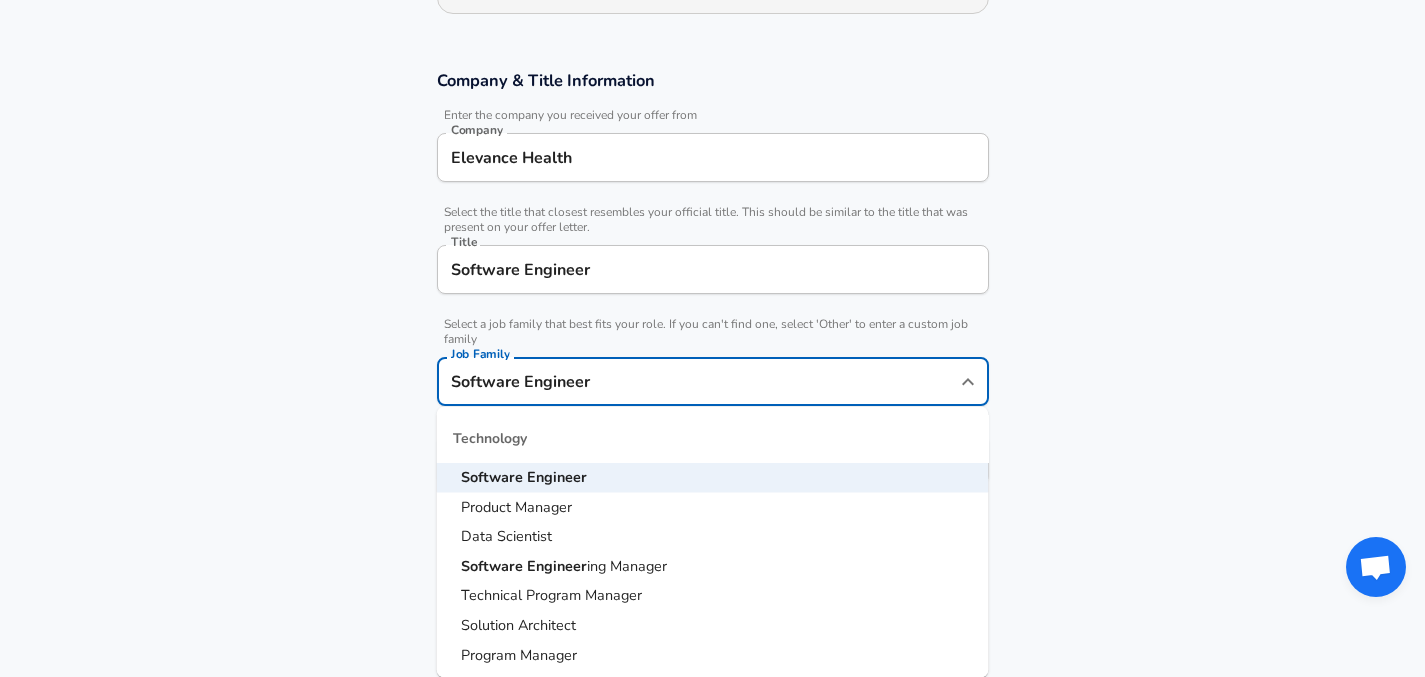 click on "Company  & Title Information   Enter the company you received your offer from Company [COMPANY] Company   Select the title that closest resembles your official title. This should be similar to the title that was present on your offer letter. Title Software Engineer Title   Select a job family that best fits your role. If you can't find one, select 'Other' to enter a custom job family Job Family Software Engineer Job Family Technology Software     Engineer Product Manager Data Scientist Software     Engineer ing Manager Technical Program Manager Solution Architect Program Manager Project Manager Data Science Manager Technical Writer Engineering Biomedical  Engineer Civil  Engineer Hardware  Engineer Mechanical  Engineer Geological  Engineer Electrical  Engineer Controls  Engineer Chemical  Engineer Aerospace  Engineer Materials  Engineer Optical  Engineer MEP  Engineer Prompt  Engineer Business Management Consultant Business Development Sales Sales Legal Legal Sales Sales  Engineer Legal Sales Design ​" at bounding box center (712, 287) 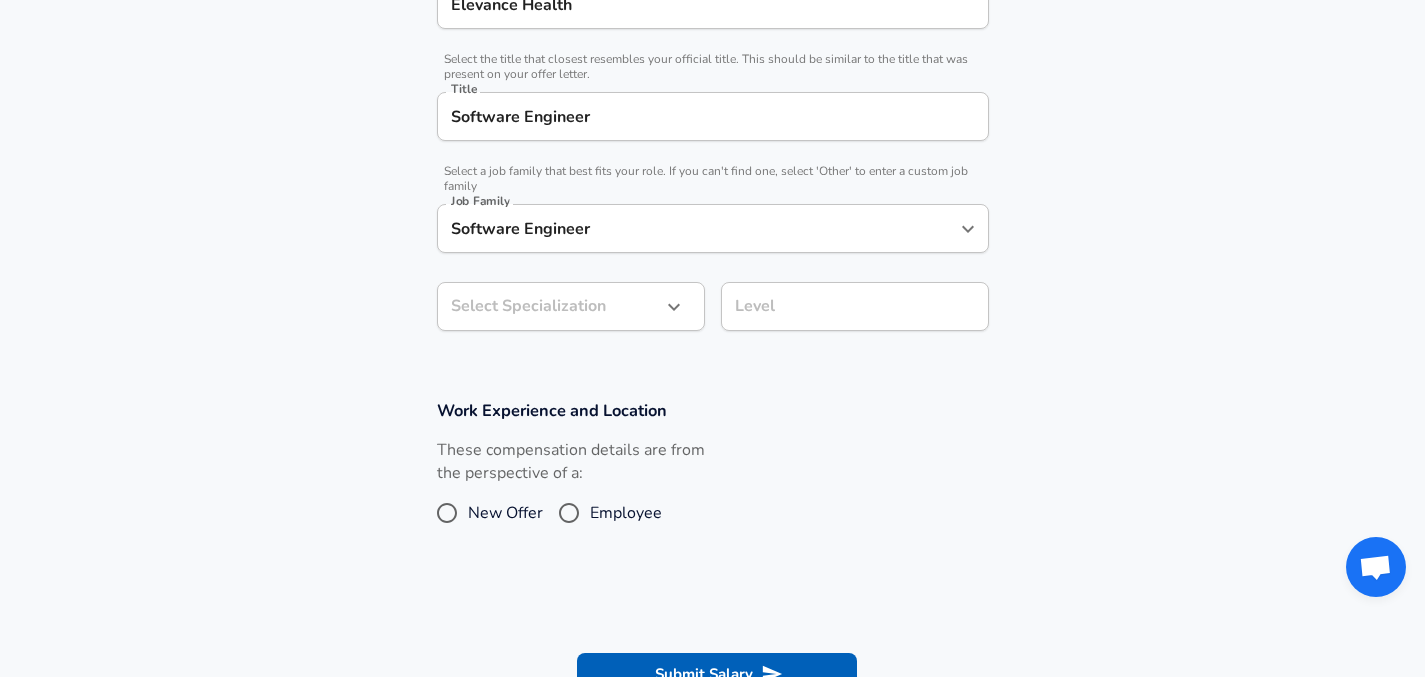 scroll, scrollTop: 502, scrollLeft: 0, axis: vertical 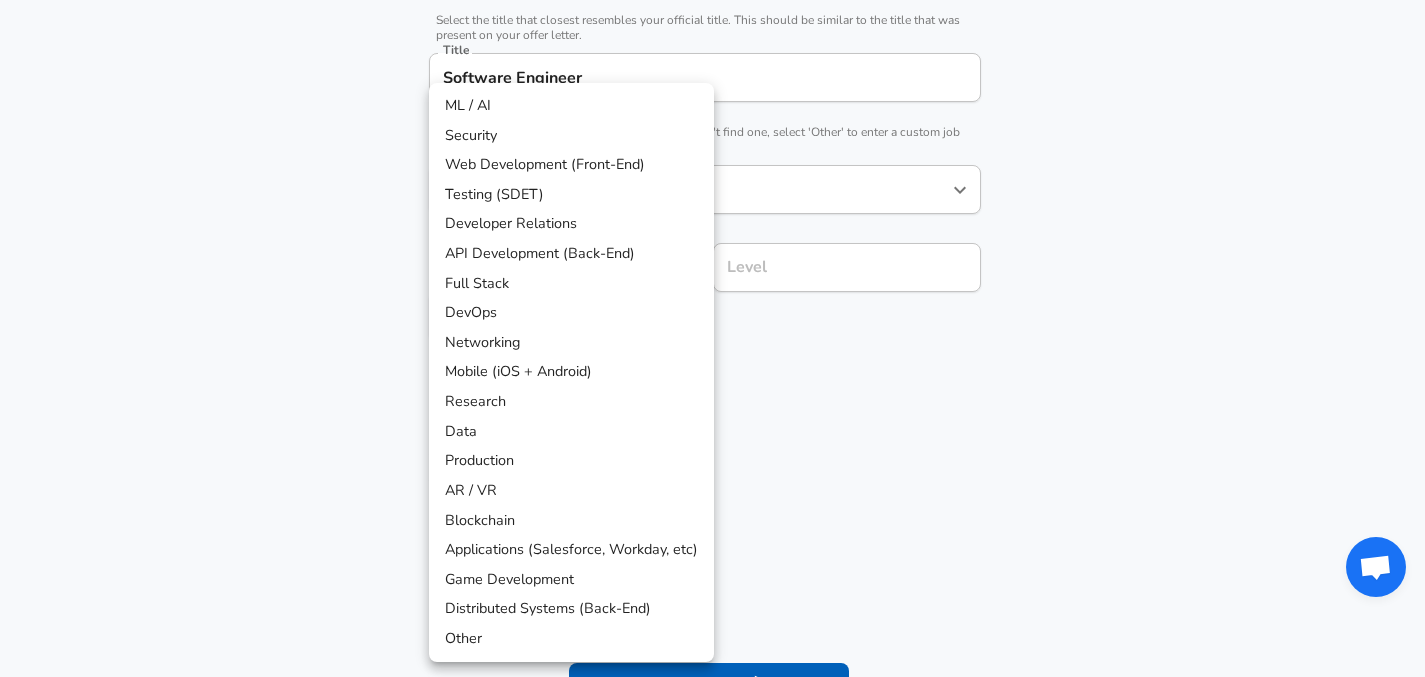 click on "Company Elevance Health Company Select the title that closest resembles your official title. This should be similar to the title that was present on your offer letter. Title Software Engineer Title Select a job family that best fits your role. If you can't find one, select 'Other' to enter a custom job family Job Family Software Engineer Job Family Select a Specialization that best fits your role. If you can't find one, select 'Other' to enter a custom specialization Select Specialization ​ Level" at bounding box center (712, -164) 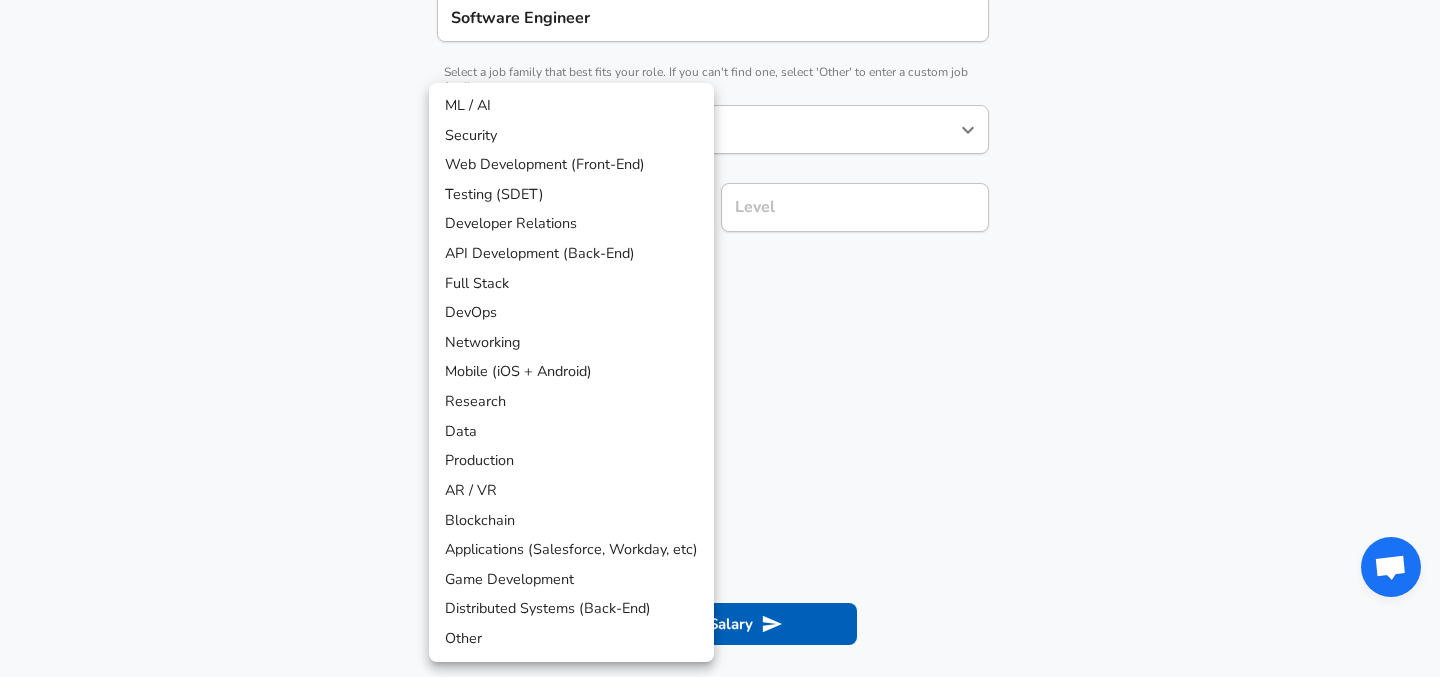 click on "Full Stack" at bounding box center (571, 284) 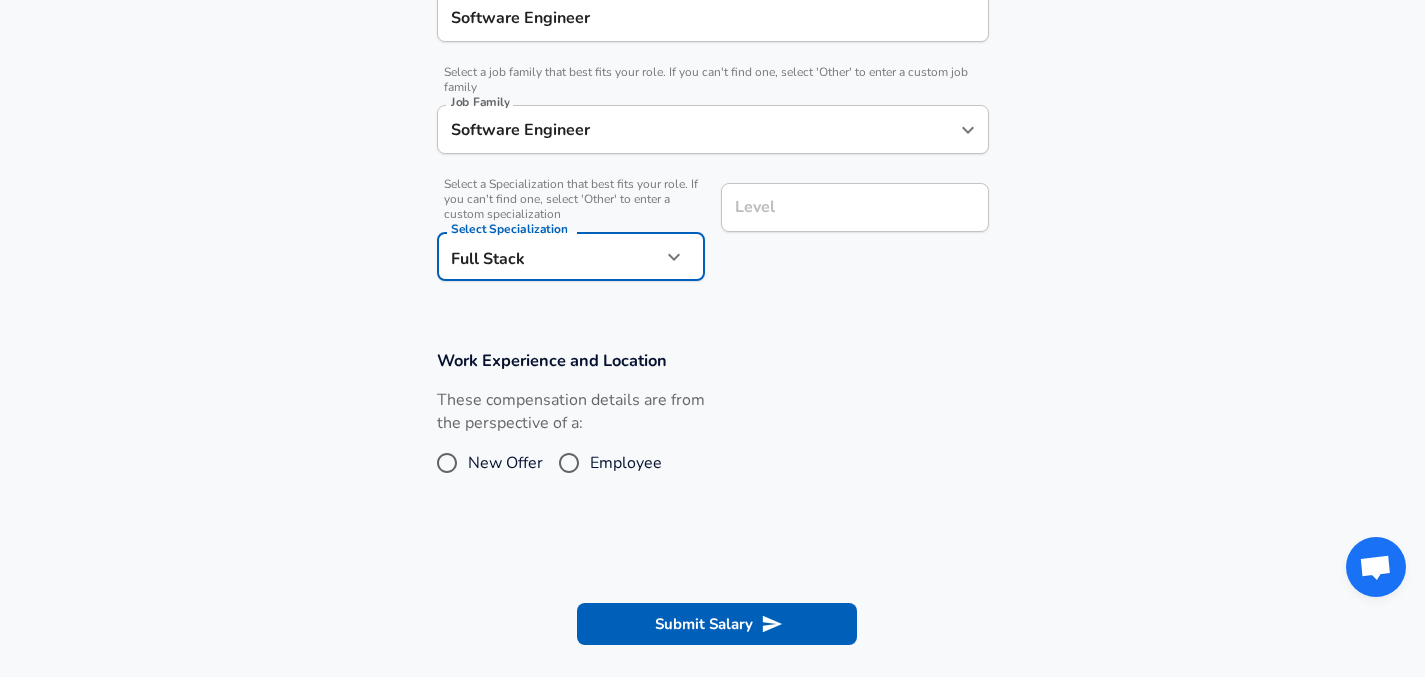 click on "Level" at bounding box center (855, 207) 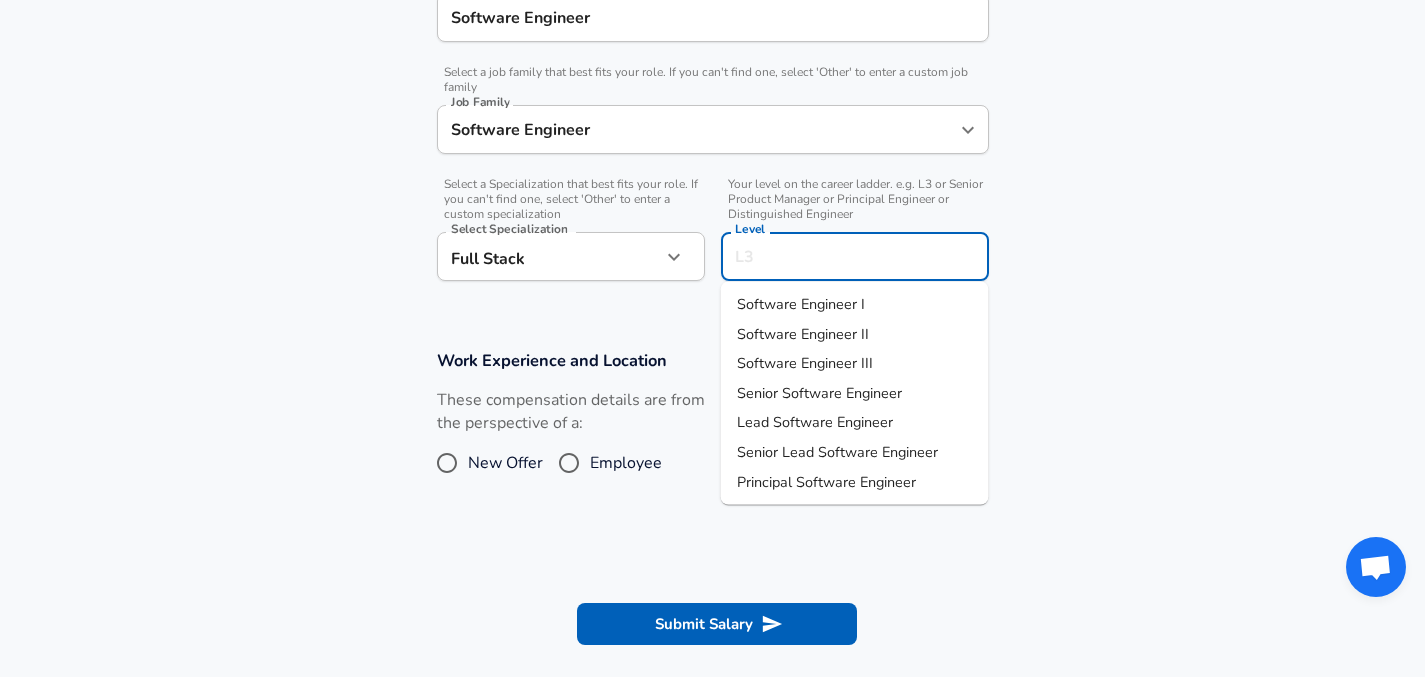 scroll, scrollTop: 602, scrollLeft: 0, axis: vertical 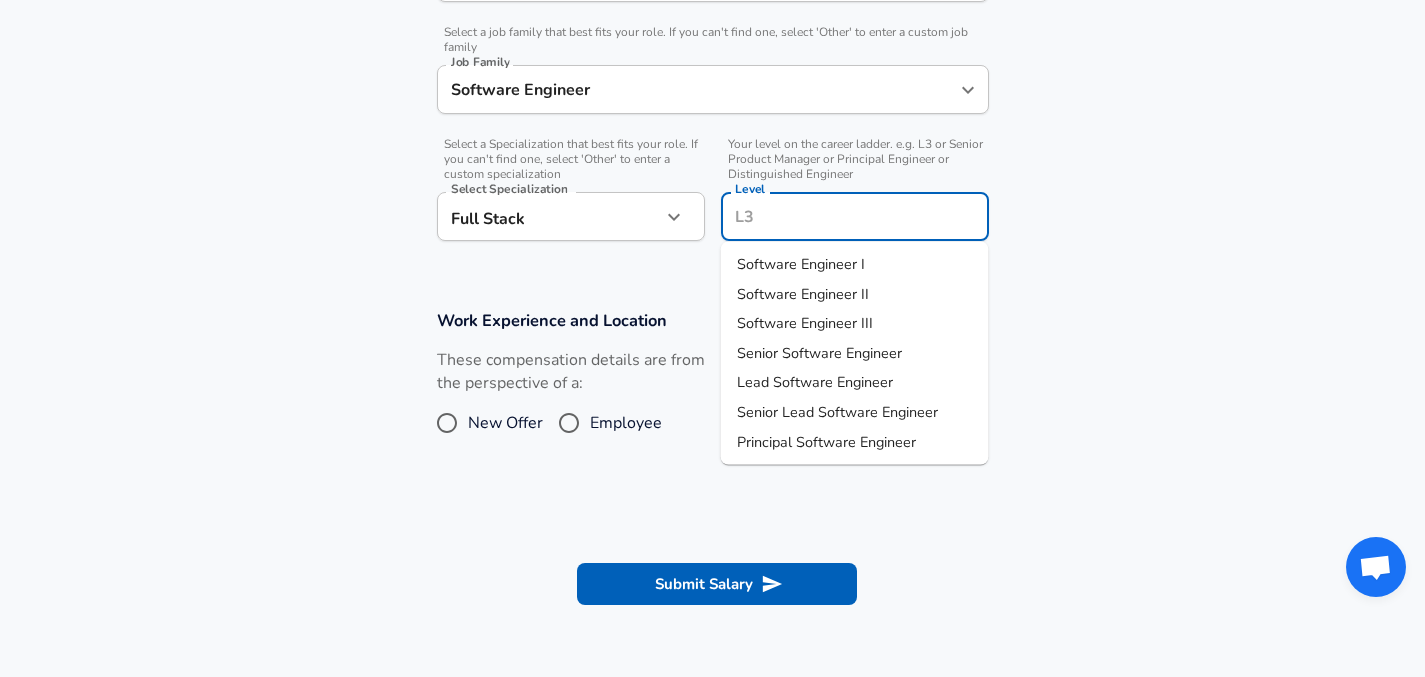 click on "Software Engineer I" at bounding box center (801, 264) 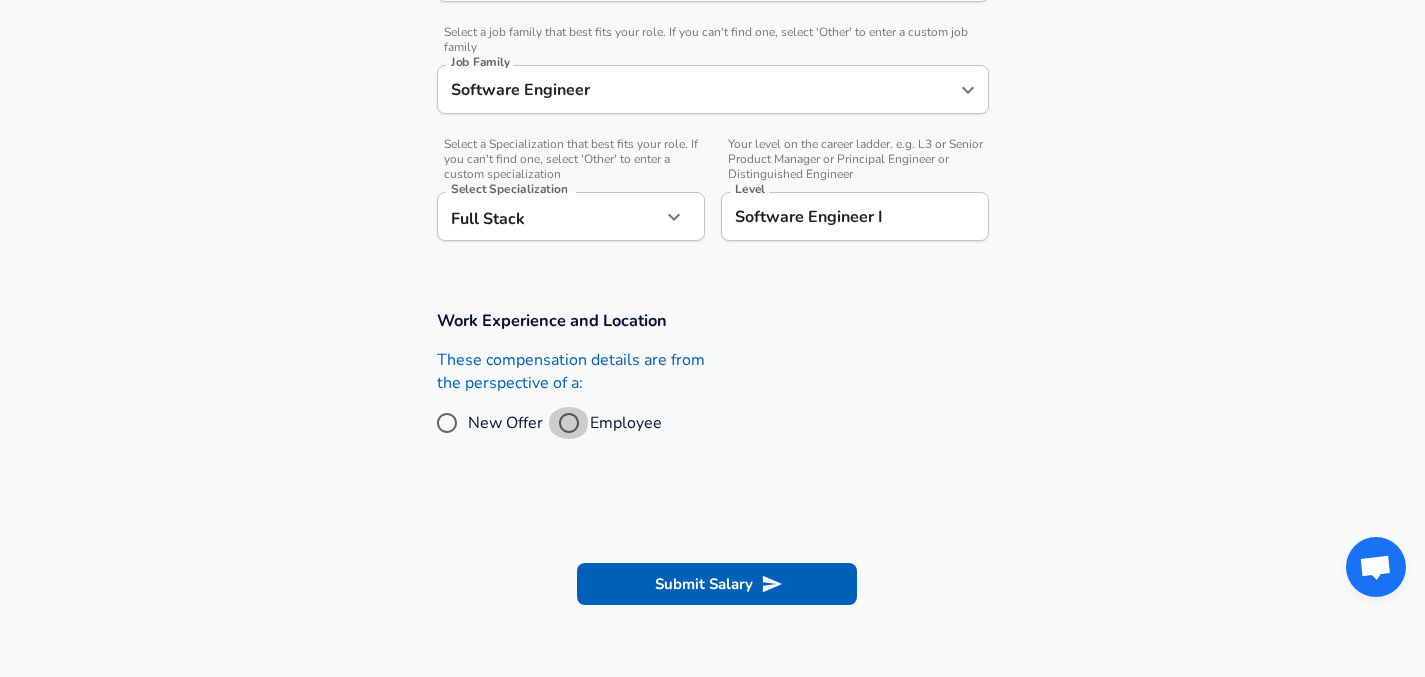 click on "Employee" at bounding box center (569, 423) 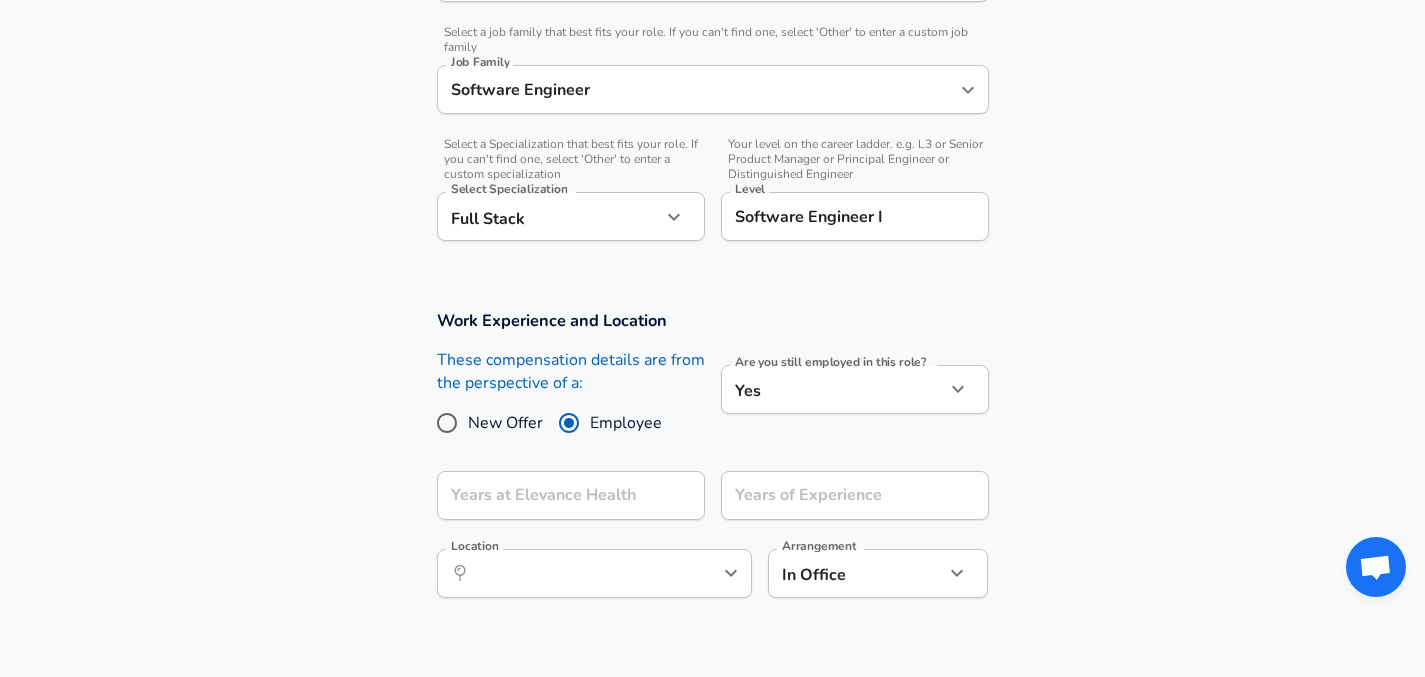 click on "New Offer" at bounding box center (505, 423) 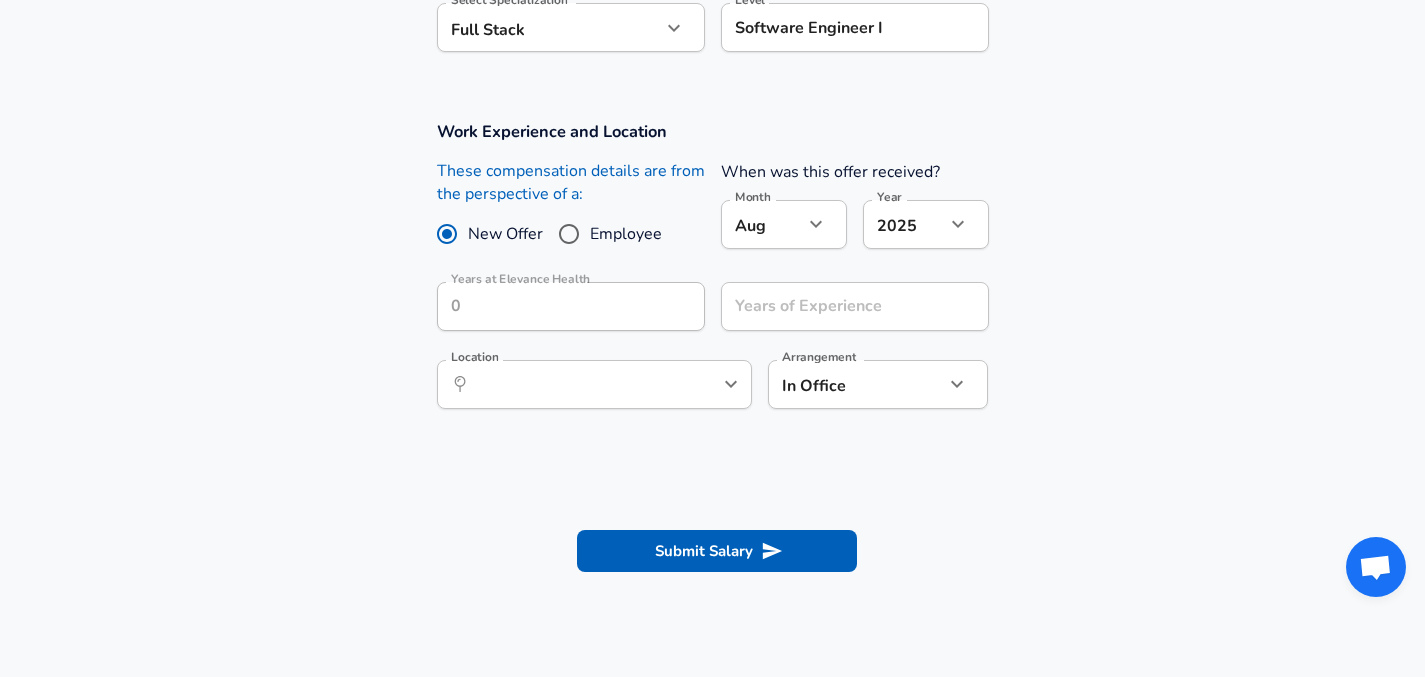 scroll, scrollTop: 792, scrollLeft: 0, axis: vertical 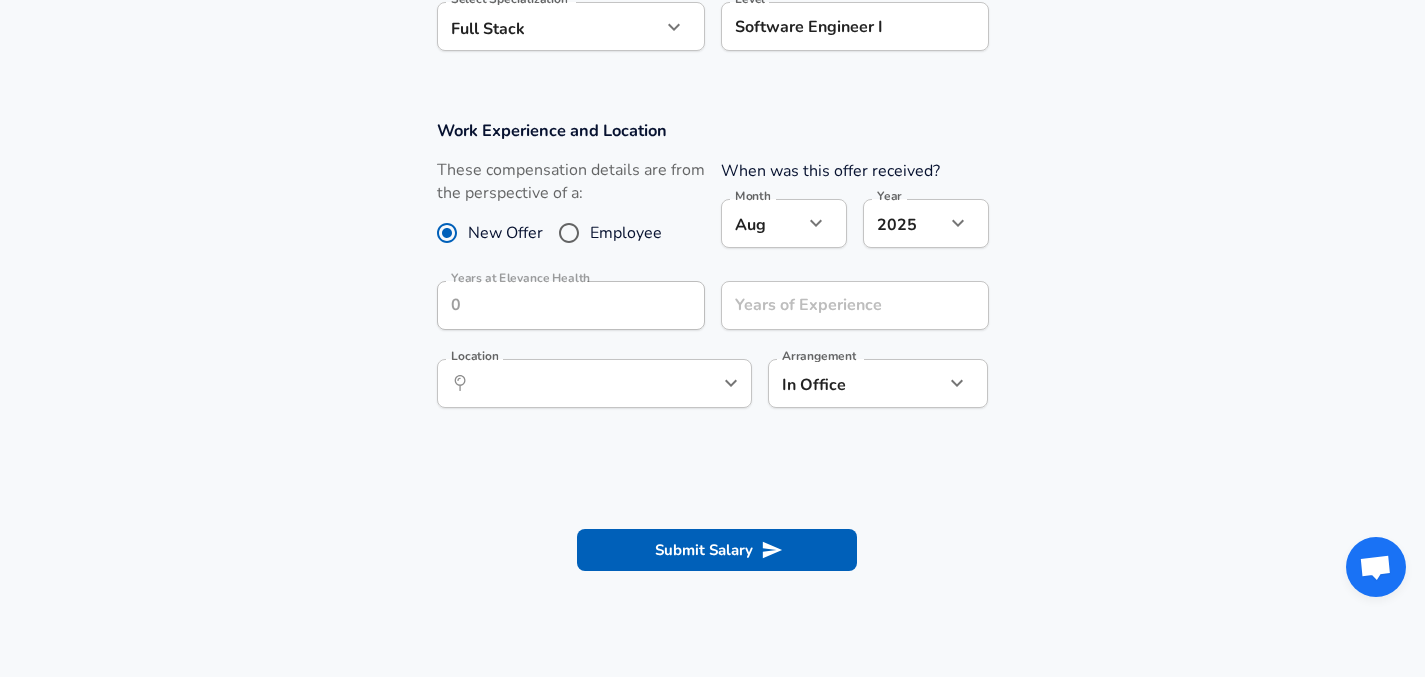 click on "Employee" at bounding box center (626, 233) 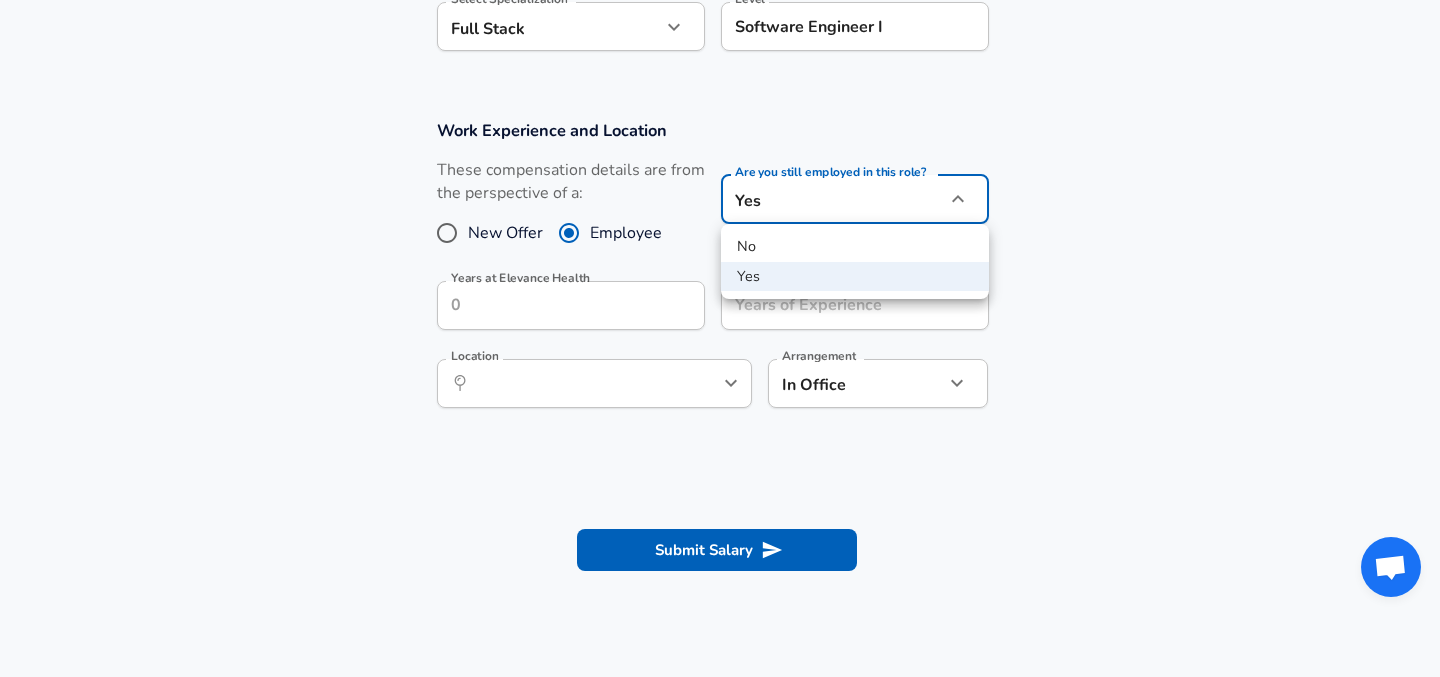 click on "Restart Add Your Salary Upload your offer letter   to verify your submission Enhance Privacy and Anonymity No Automatically hides specific fields until there are enough submissions to safely display the full details.   More Details Based on your submission and the data points that we have already collected, we will automatically hide and anonymize specific fields if there aren't enough data points to remain sufficiently anonymous. Company  & Title Information   Enter the company you received your offer from Company [COMPANY] Company   Select the title that closest resembles your official title. This should be similar to the title that was present on your offer letter. Title Software Engineer Title   Select a job family that best fits your role. If you can't find one, select 'Other' to enter a custom job family Job Family Software Engineer Job Family   Select a Specialization that best fits your role. If you can't find one, select 'Other' to enter a custom specialization Select Specialization Full Stack" at bounding box center (720, -454) 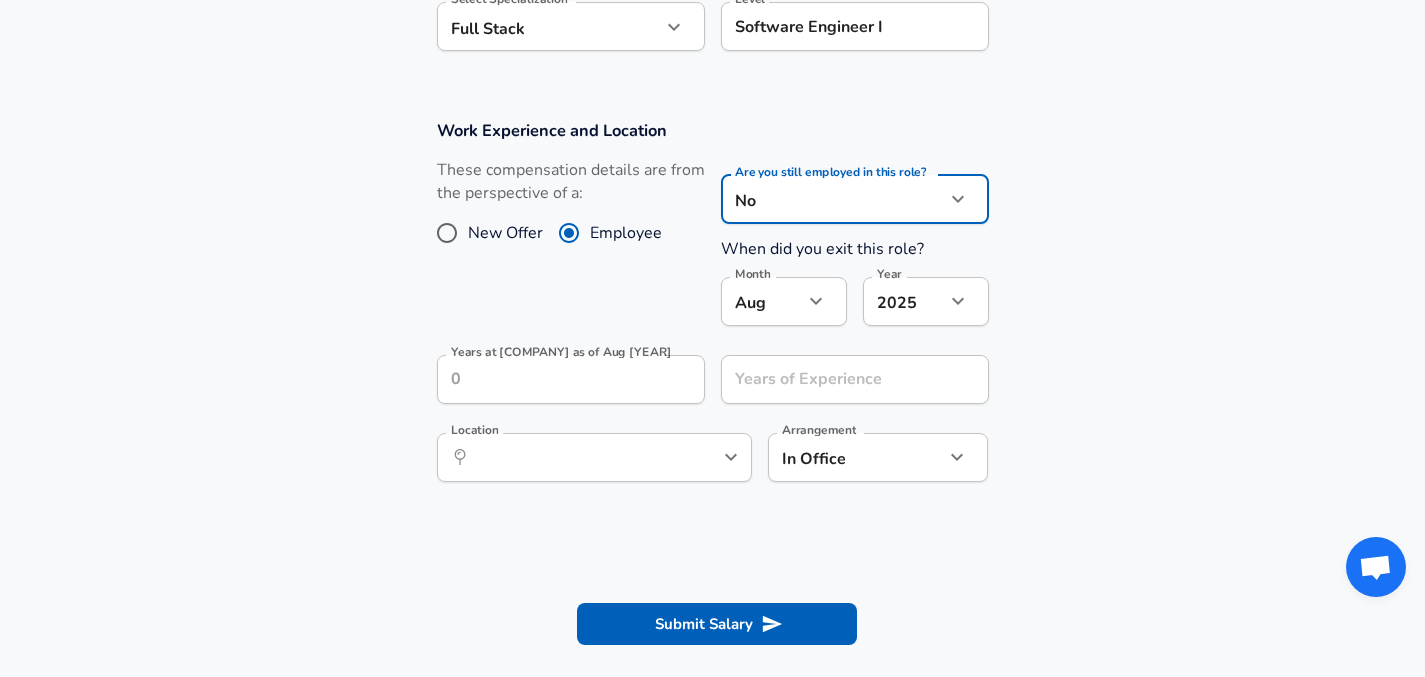 click on "Restart Add Your Salary Upload your offer letter   to verify your submission Enhance Privacy and Anonymity No Automatically hides specific fields until there are enough submissions to safely display the full details.   More Details Based on your submission and the data points that we have already collected, we will automatically hide and anonymize specific fields if there aren't enough data points to remain sufficiently anonymous. Company  & Title Information   Enter the company you received your offer from Company [COMPANY] Company   Select the title that closest resembles your official title. This should be similar to the title that was present on your offer letter. Title Software Engineer Title   Select a job family that best fits your role. If you can't find one, select 'Other' to enter a custom job family Job Family Software Engineer Job Family   Select a Specialization that best fits your role. If you can't find one, select 'Other' to enter a custom specialization Select Specialization Full Stack" at bounding box center [712, -454] 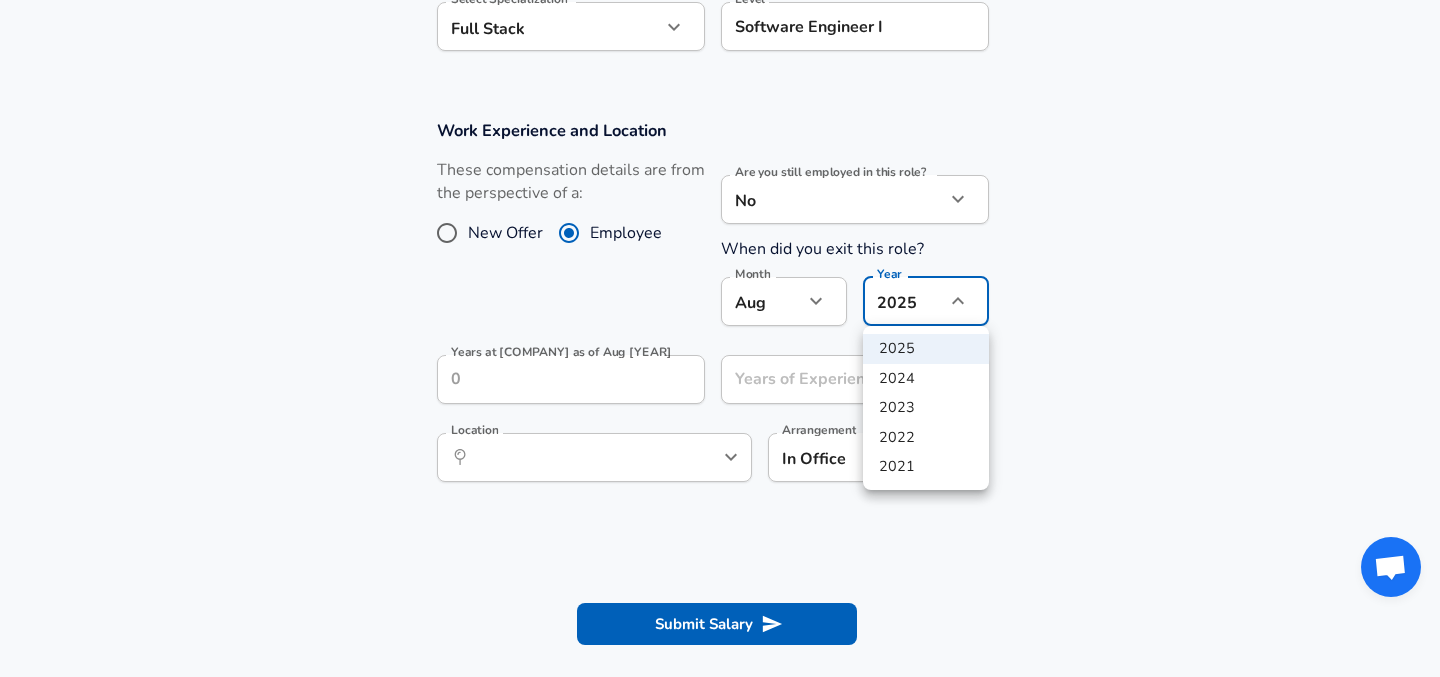 click on "2023" at bounding box center [926, 408] 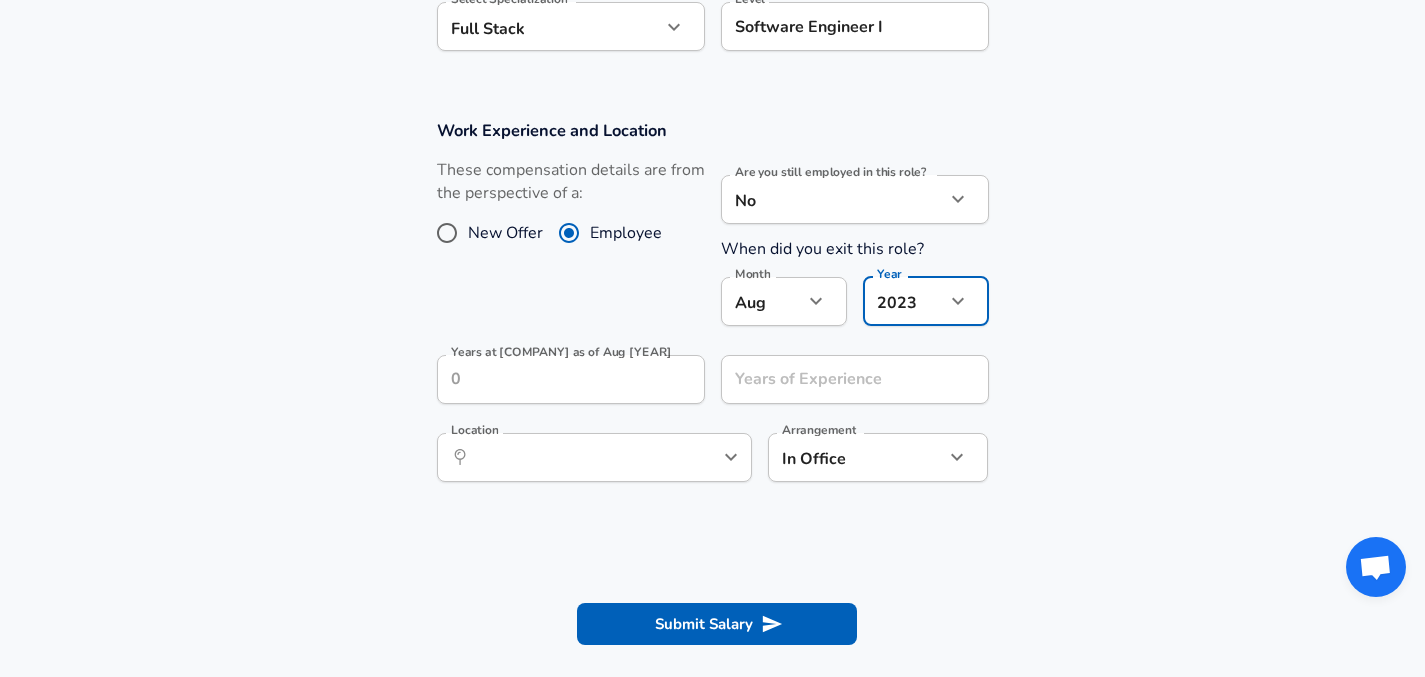 click on "Restart Add Your Salary Upload your offer letter   to verify your submission Enhance Privacy and Anonymity No Automatically hides specific fields until there are enough submissions to safely display the full details.   More Details Based on your submission and the data points that we have already collected, we will automatically hide and anonymize specific fields if there aren't enough data points to remain sufficiently anonymous. Company  & Title Information   Enter the company you received your offer from Company [COMPANY] Company   Select the title that closest resembles your official title. This should be similar to the title that was present on your offer letter. Title Software Engineer Title   Select a job family that best fits your role. If you can't find one, select 'Other' to enter a custom job family Job Family Software Engineer Job Family   Select a Specialization that best fits your role. If you can't find one, select 'Other' to enter a custom specialization Select Specialization Full Stack" at bounding box center (712, -454) 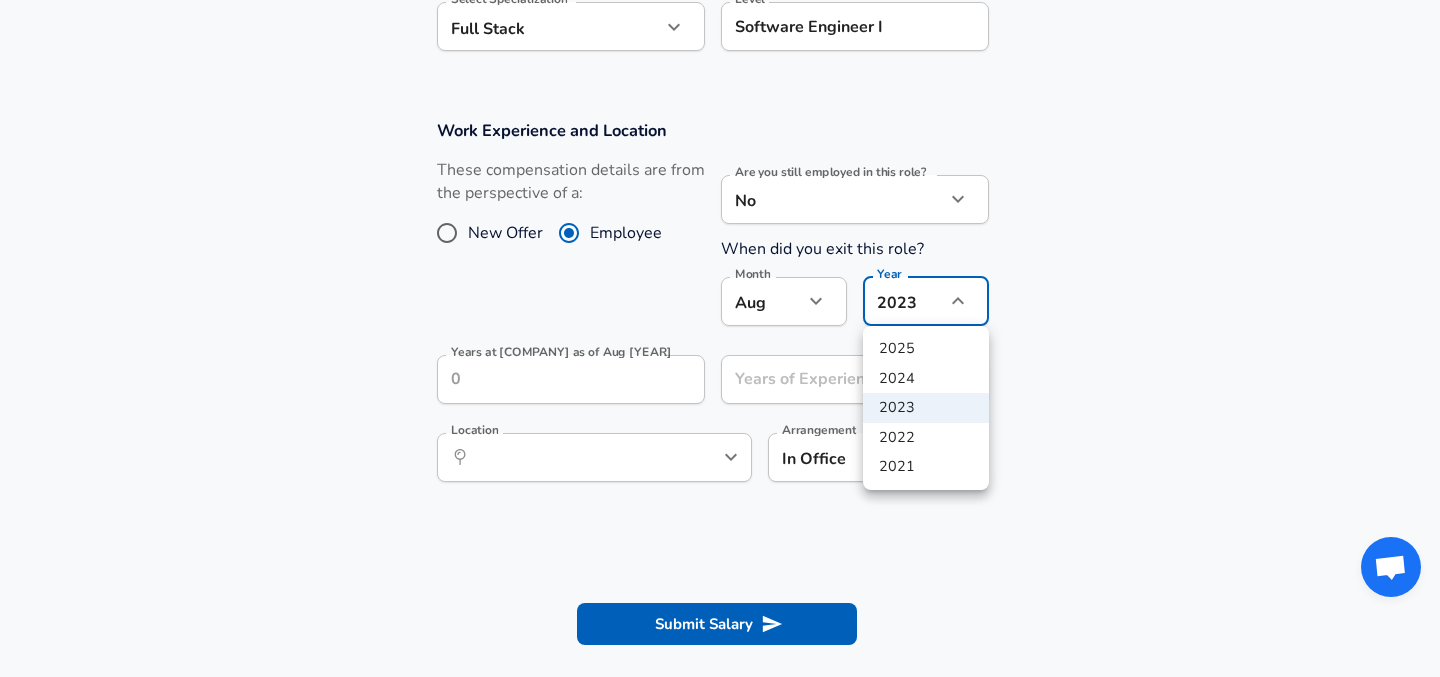 click on "2025" at bounding box center (926, 349) 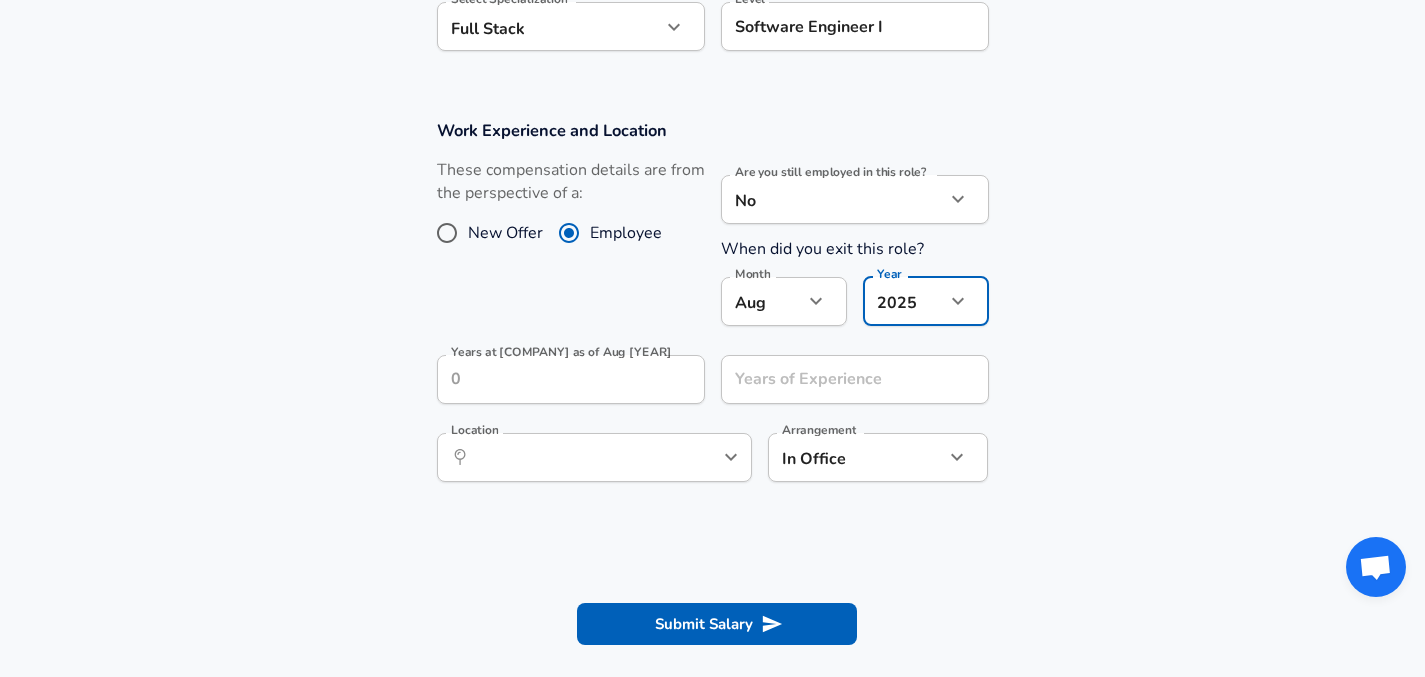 click on "Restart Add Your Salary Upload your offer letter   to verify your submission Enhance Privacy and Anonymity No Automatically hides specific fields until there are enough submissions to safely display the full details.   More Details Based on your submission and the data points that we have already collected, we will automatically hide and anonymize specific fields if there aren't enough data points to remain sufficiently anonymous. Company  & Title Information   Enter the company you received your offer from Company [COMPANY] Company   Select the title that closest resembles your official title. This should be similar to the title that was present on your offer letter. Title Software Engineer Title   Select a job family that best fits your role. If you can't find one, select 'Other' to enter a custom job family Job Family Software Engineer Job Family   Select a Specialization that best fits your role. If you can't find one, select 'Other' to enter a custom specialization Select Specialization Full Stack" at bounding box center (712, -454) 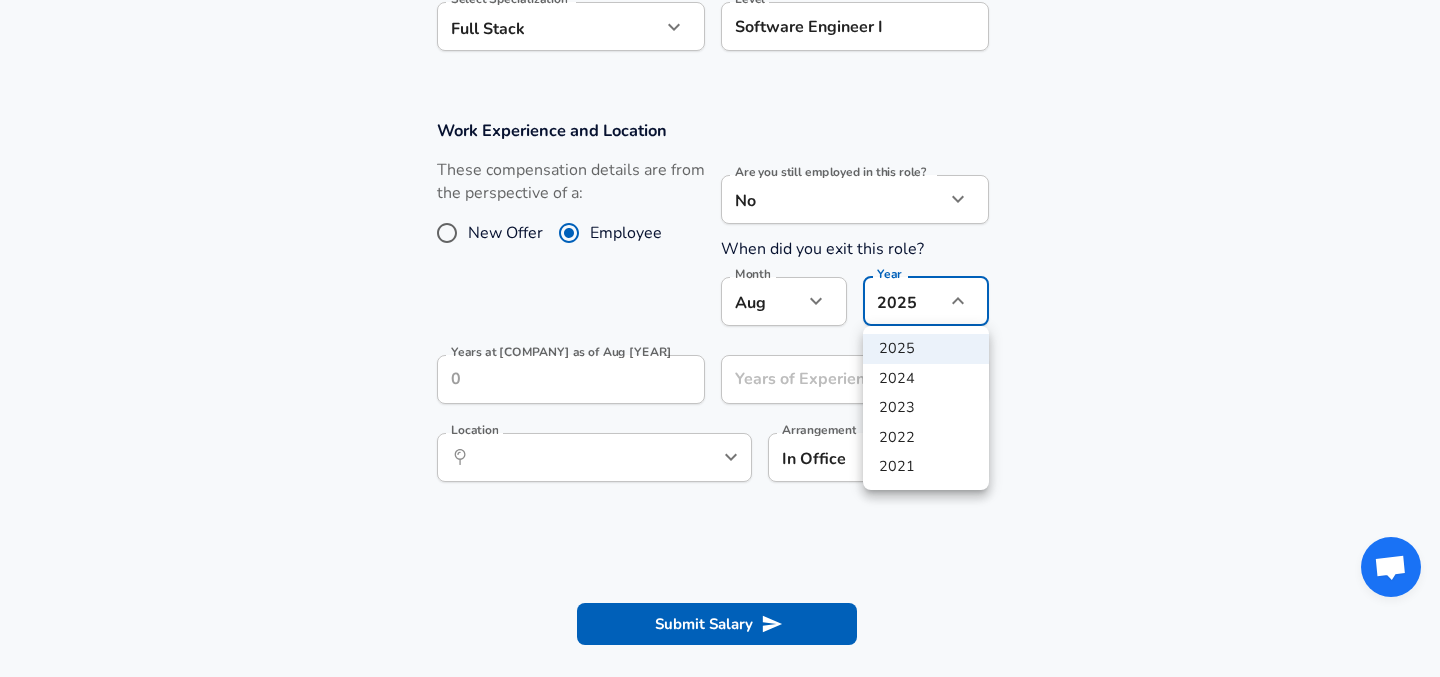 click on "2024" at bounding box center [926, 379] 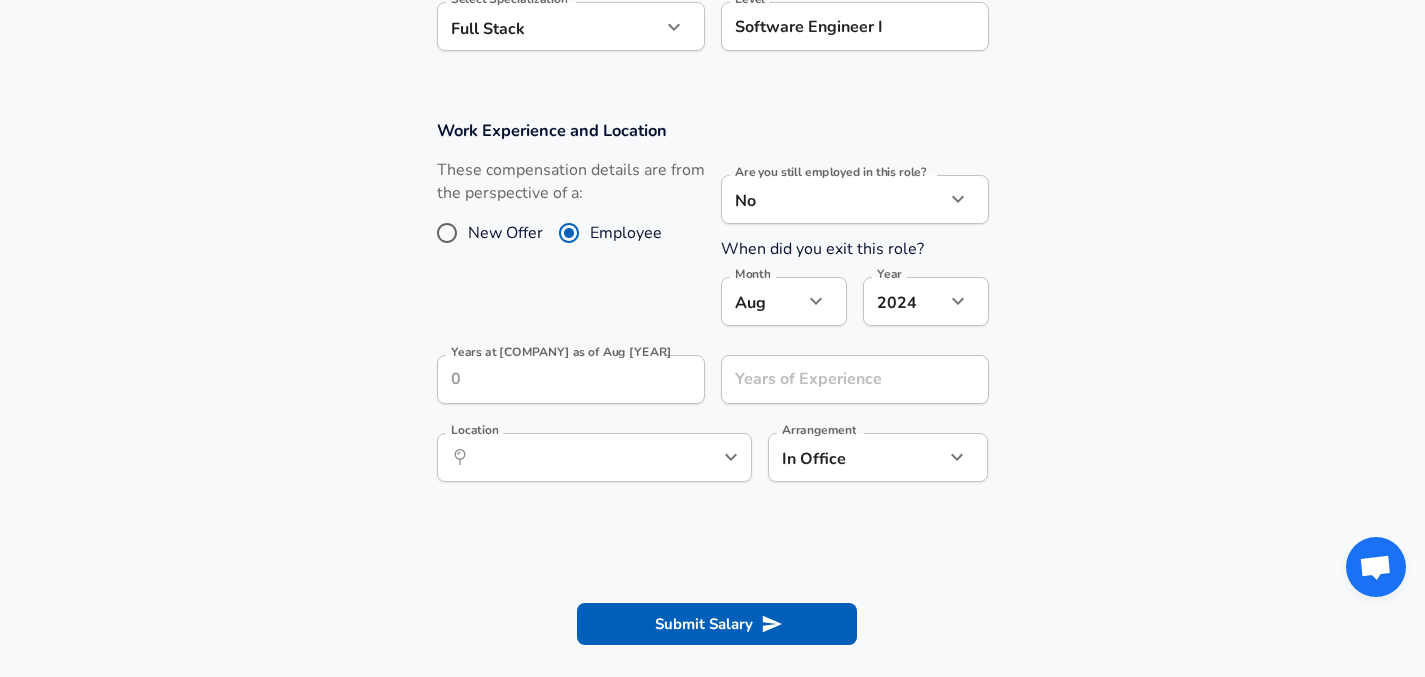 click on "Aug 8 Month" at bounding box center (784, 301) 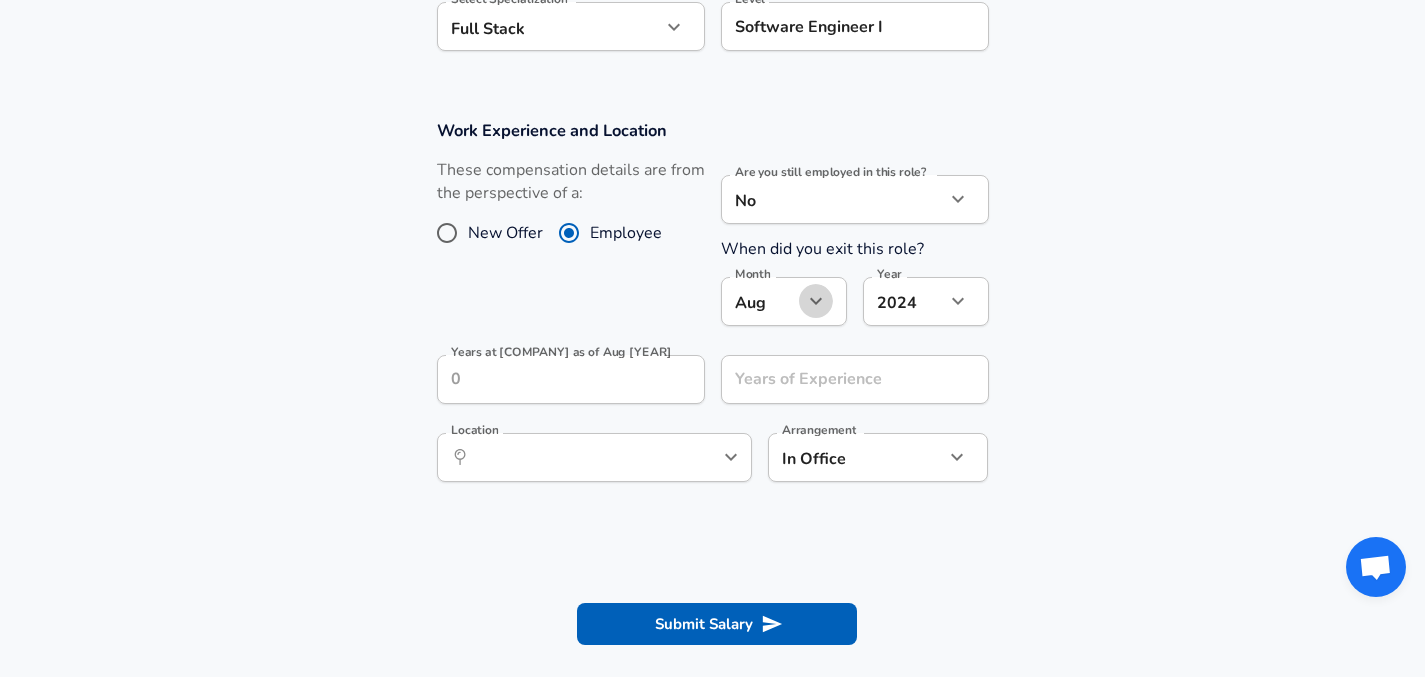 click 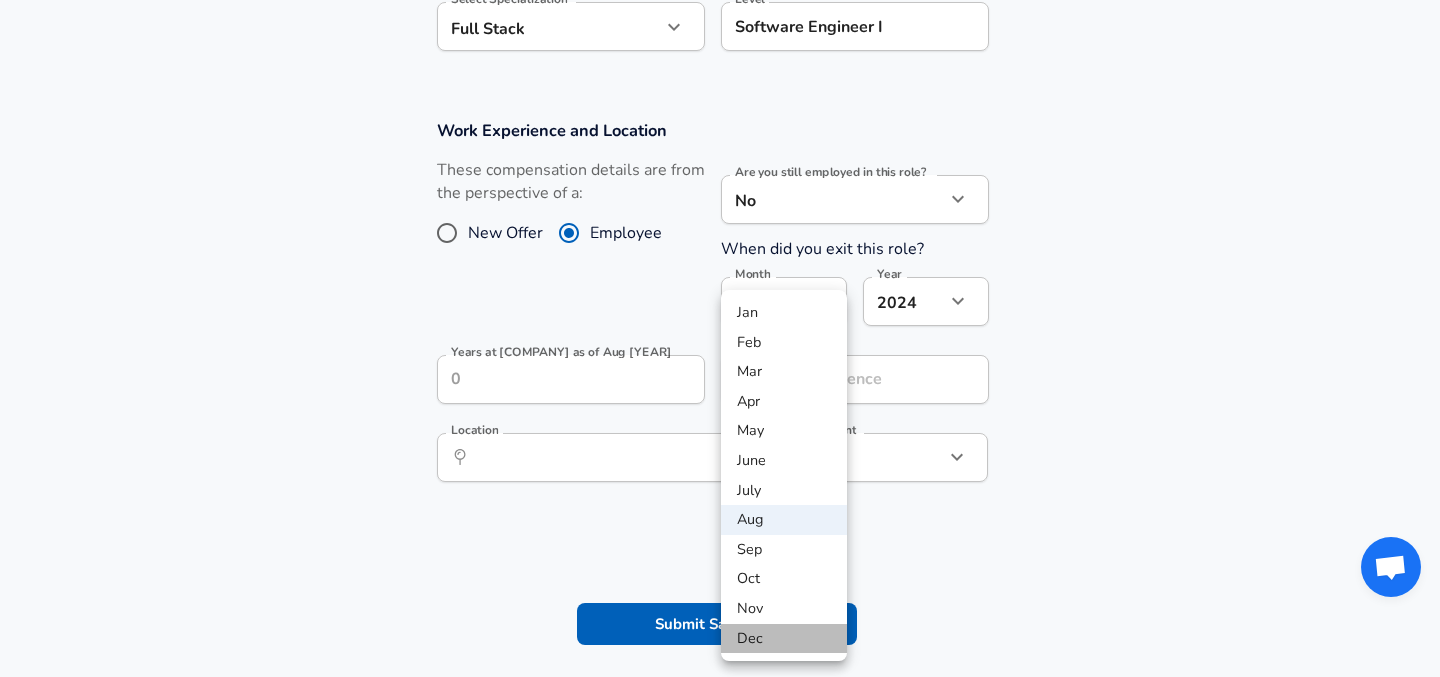 click on "Dec" at bounding box center (784, 639) 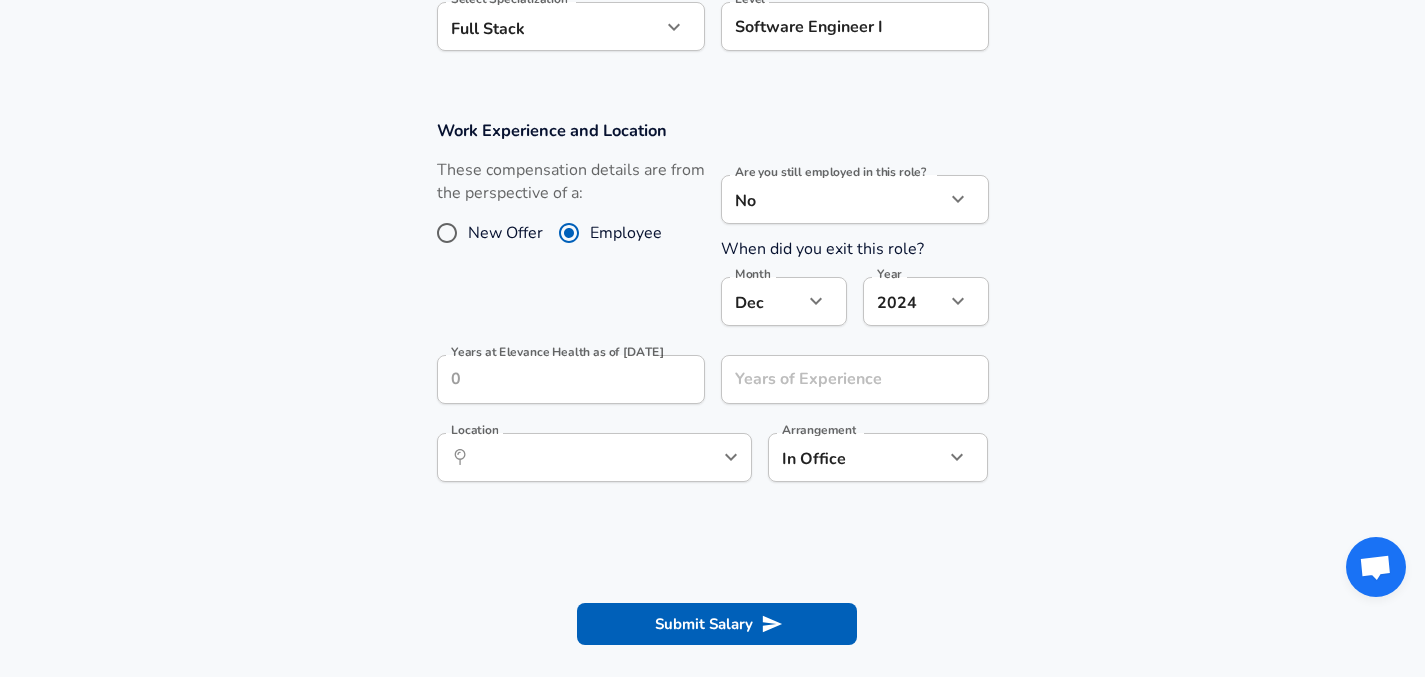 click on "Work Experience and Location These compensation details are from the perspective of a: New Offer Employee Are you still employed in this role? No no Are you still employed in this role? When did you exit this role? Month Dec 12 Month Year 2024 2024 Year Years at [COMPANY] as of Dec 2024 Years at [COMPANY] as of Dec 2024 Years of Experience Years of Experience Location ​ Location Arrangement In Office office Arrangement" at bounding box center [712, 311] 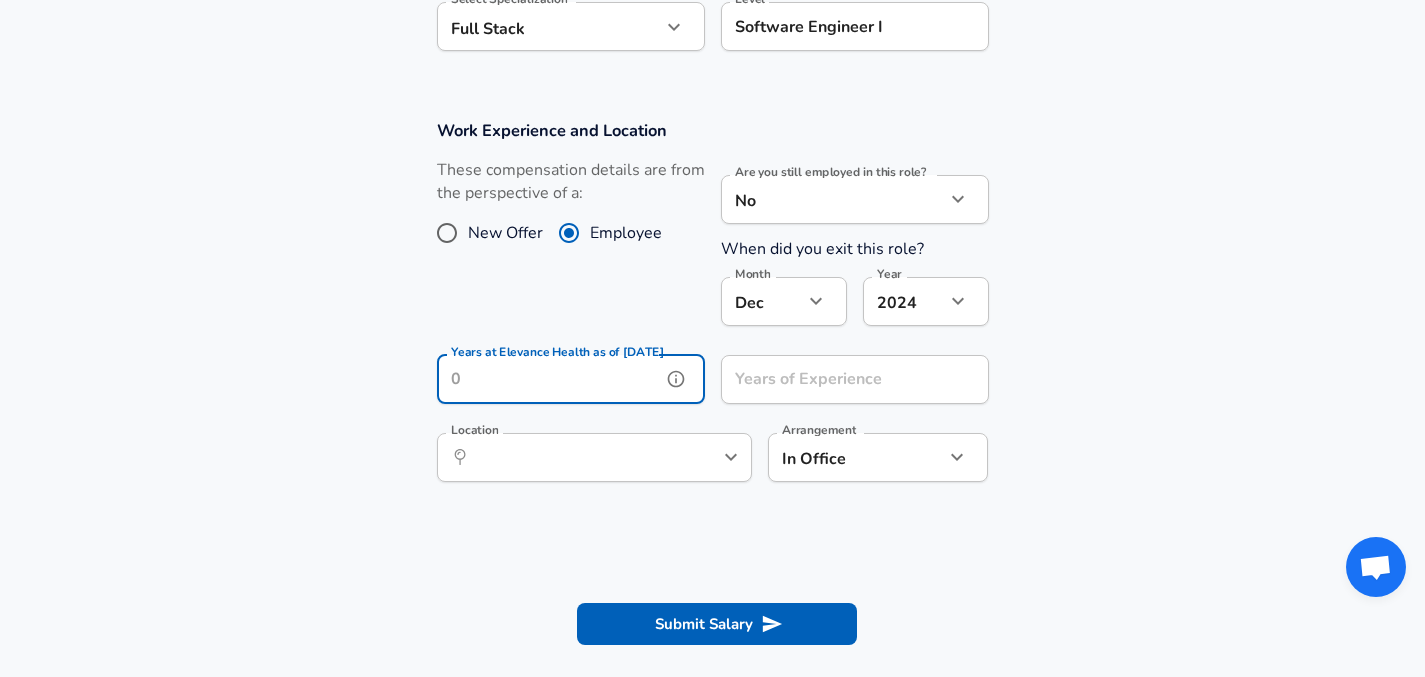 click on "Years at Elevance Health as of [DATE]" at bounding box center [549, 379] 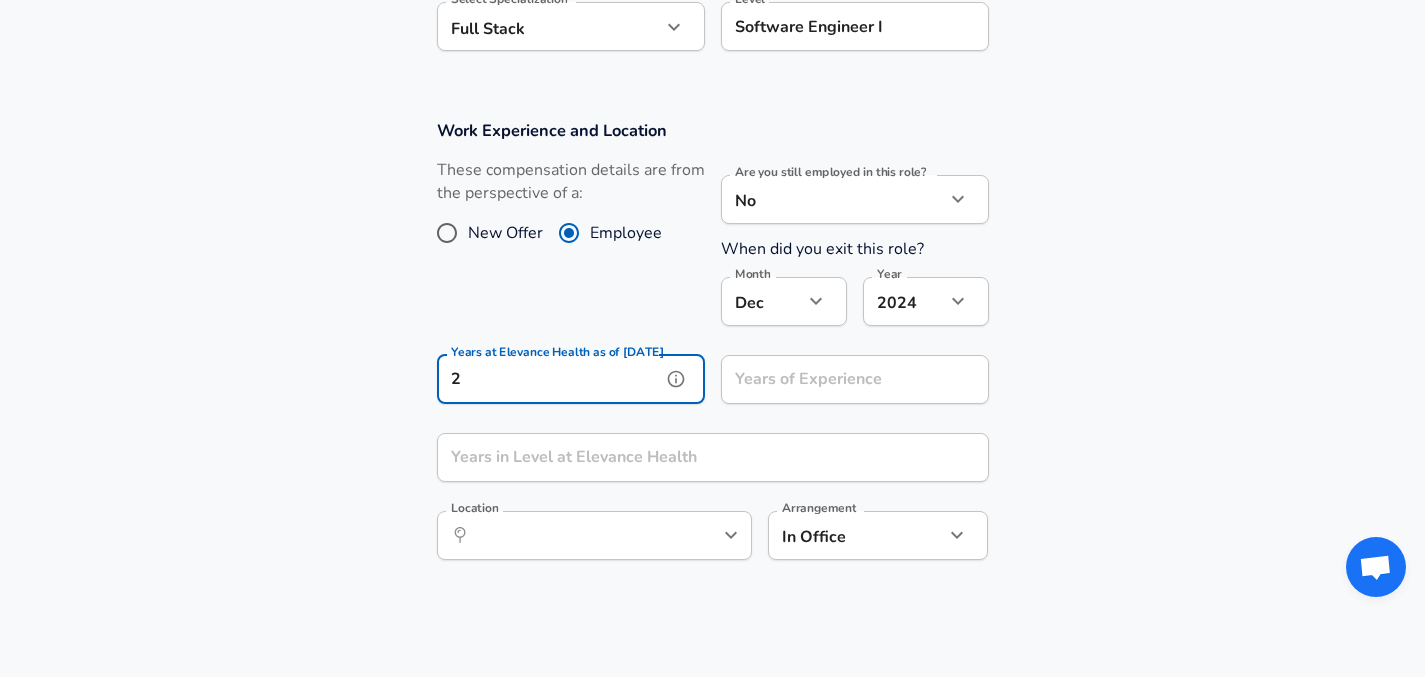 type on "2" 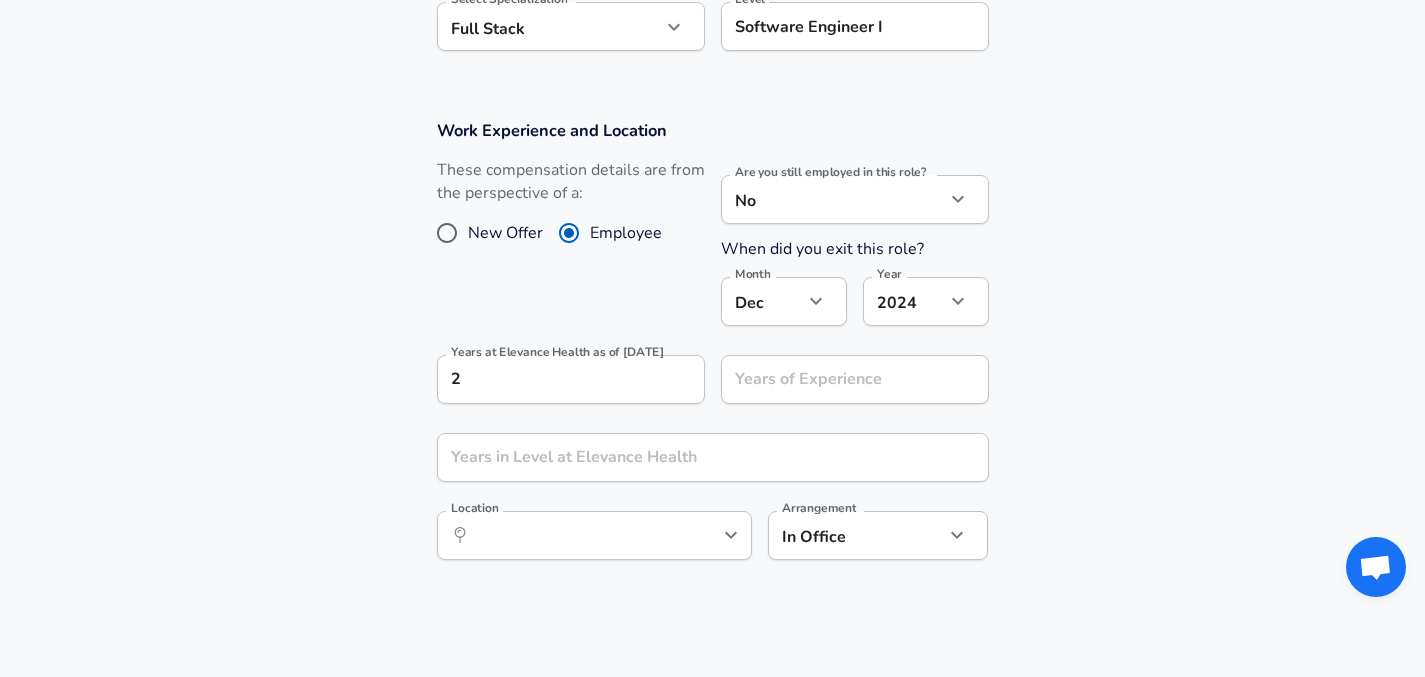 click on "Work Experience and Location These compensation details are from the perspective of a: New Offer Employee Are you still employed in this role? No no Are you still employed in this role? When did you exit this role? Month Dec 12 Month Year 2024 2024 Year Years at [COMPANY] as of Dec 2024 2 Years at [COMPANY] as of Dec 2024 Years of Experience Years of Experience Years in Level at [COMPANY] Years in Level at [COMPANY] Location ​ Location Arrangement In Office office Arrangement" at bounding box center [712, 350] 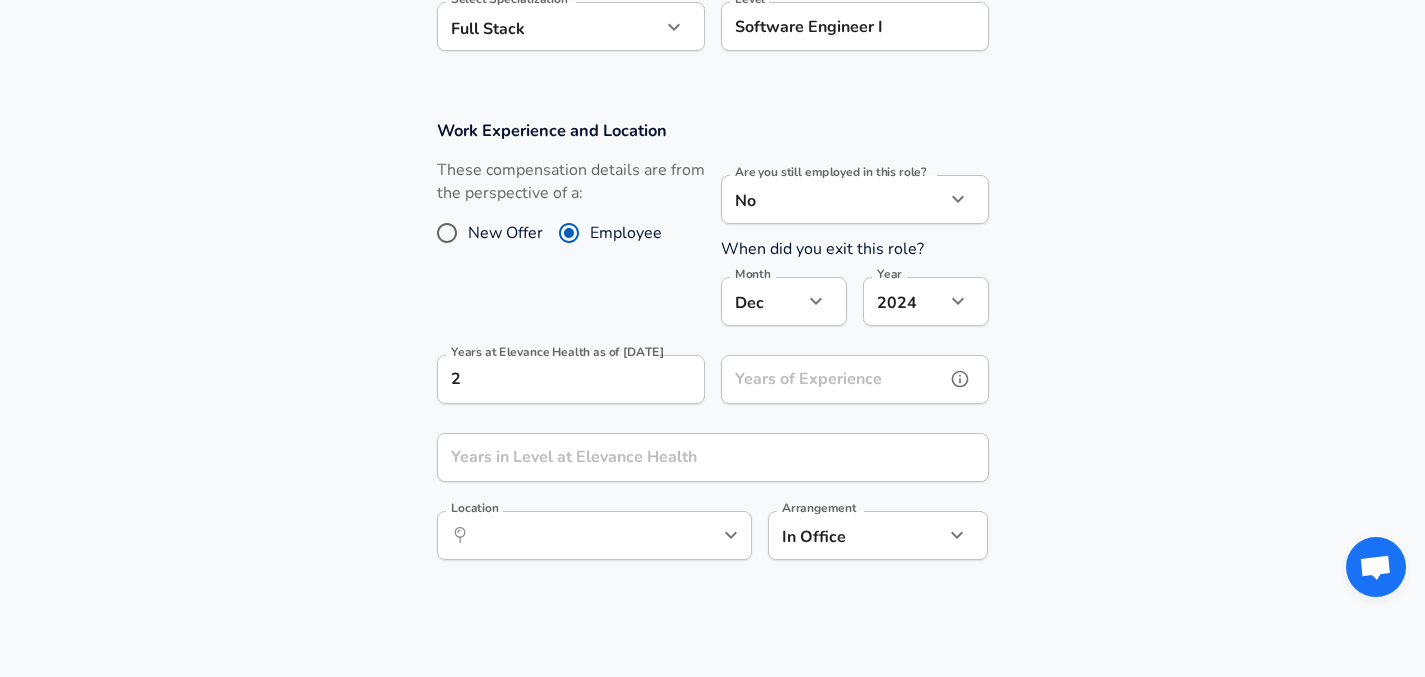 click on "Years of Experience" at bounding box center [833, 379] 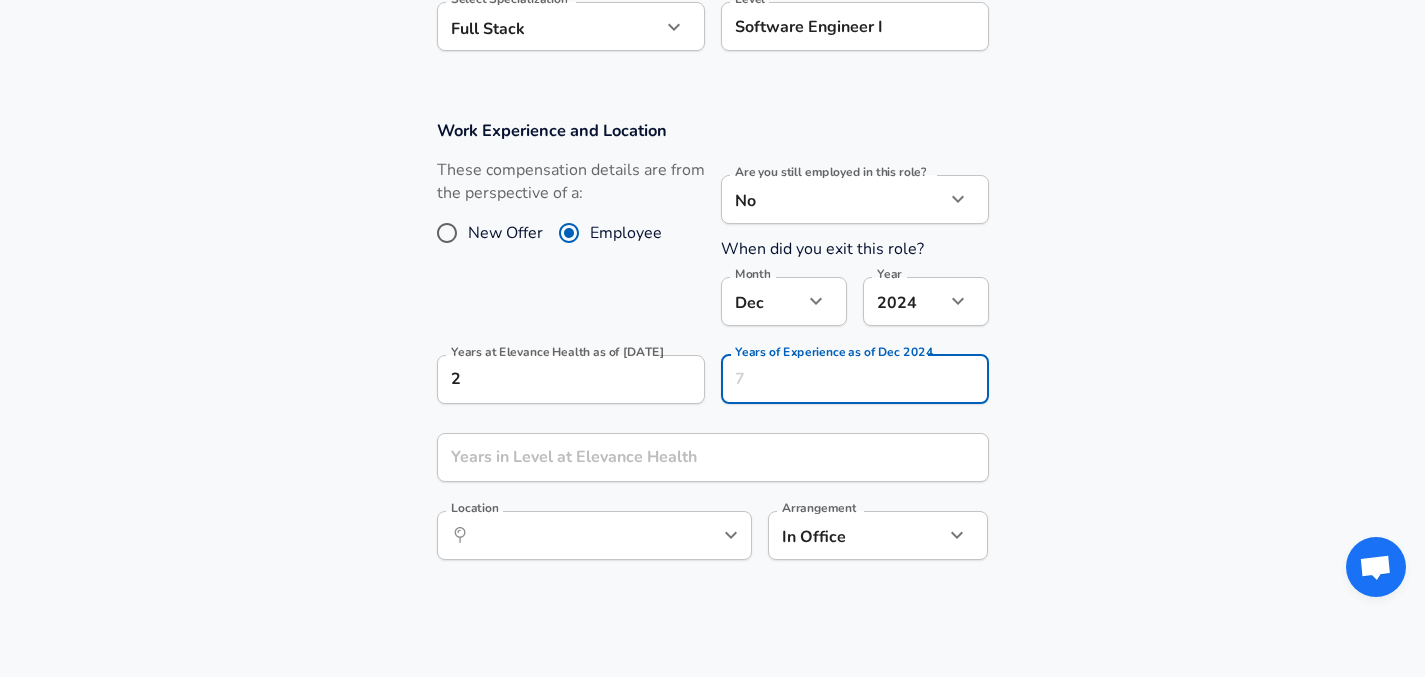 click on "Work Experience and Location These compensation details are from the perspective of a: New Offer Employee Are you still employed in this role? No no Are you still employed in this role? When did you exit this role? Month Dec 12 Month Year 2024 2024 Year Years at [COMPANY] as of Dec 2024 2 Years at [COMPANY] as of Dec 2024 Years of Experience as of Dec 2024 Years of Experience as of Dec 2024 Years in Level at [COMPANY] Years in Level at [COMPANY] Location ​ Location Arrangement In Office office Arrangement" at bounding box center [712, 350] 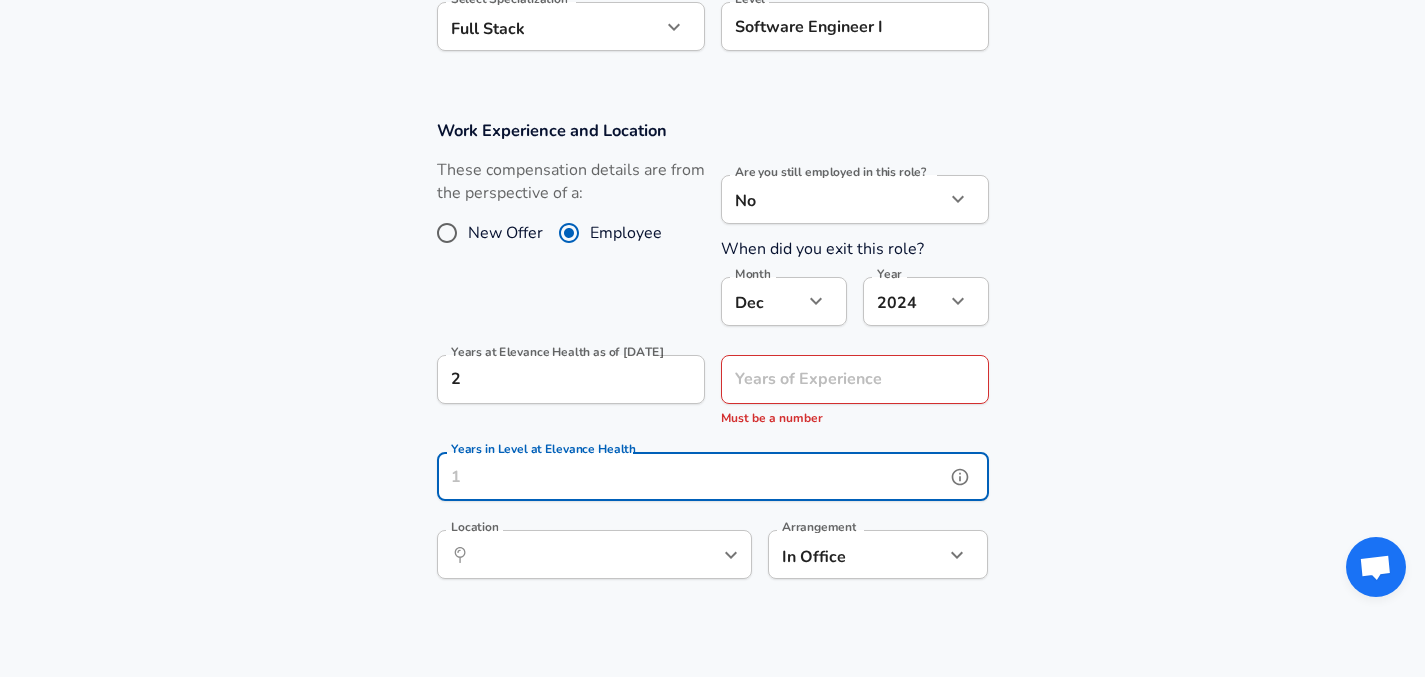 click on "Years in Level at Elevance Health" at bounding box center (691, 476) 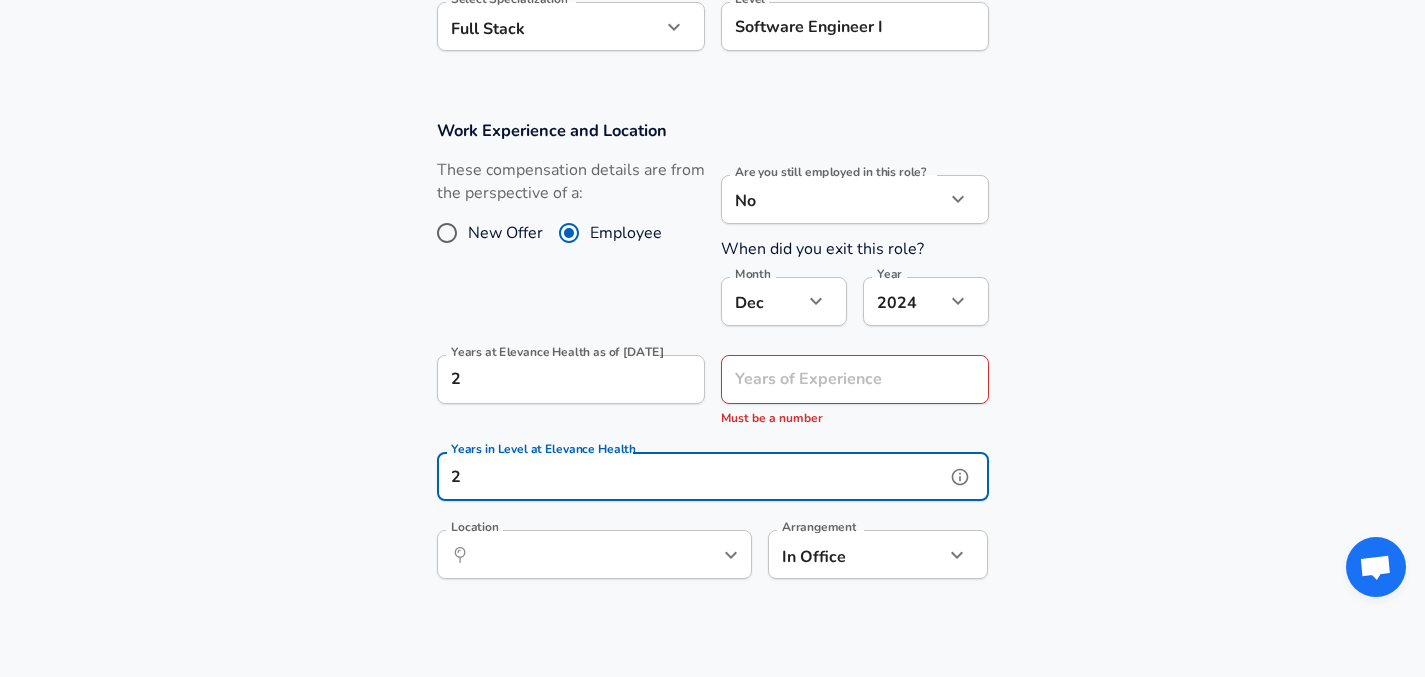 type on "2" 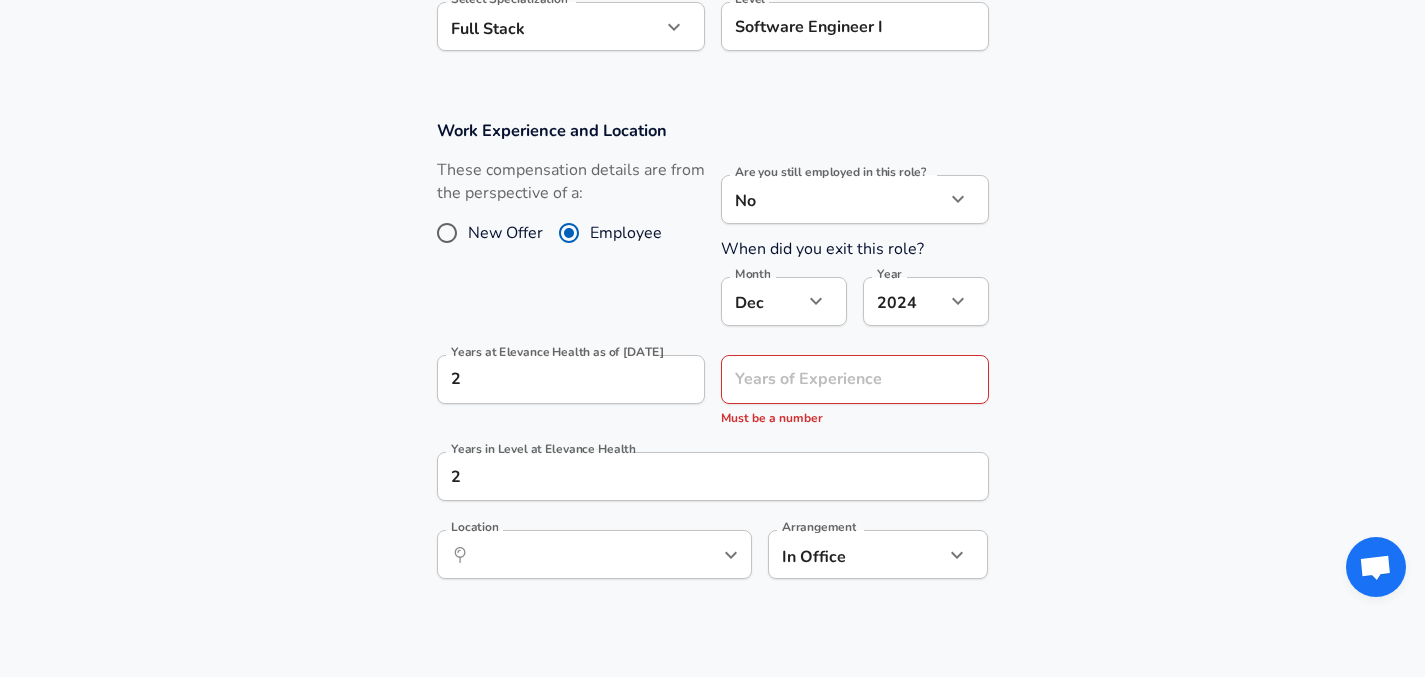 click on "Work Experience and Location These compensation details are from the perspective of a: New Offer Employee Are you still employed in this role? No no Are you still employed in this role? When did you exit this role? Month Dec 12 Month Year 2024 2024 Year Years at [COMPANY] as of Dec 2024 2 Years at [COMPANY] as of Dec 2024 Years of Experience Years of Experience Must be a number Years in Level at [COMPANY] 2 Years in Level at [COMPANY] Location ​ Location Arrangement In Office office Arrangement" at bounding box center [712, 360] 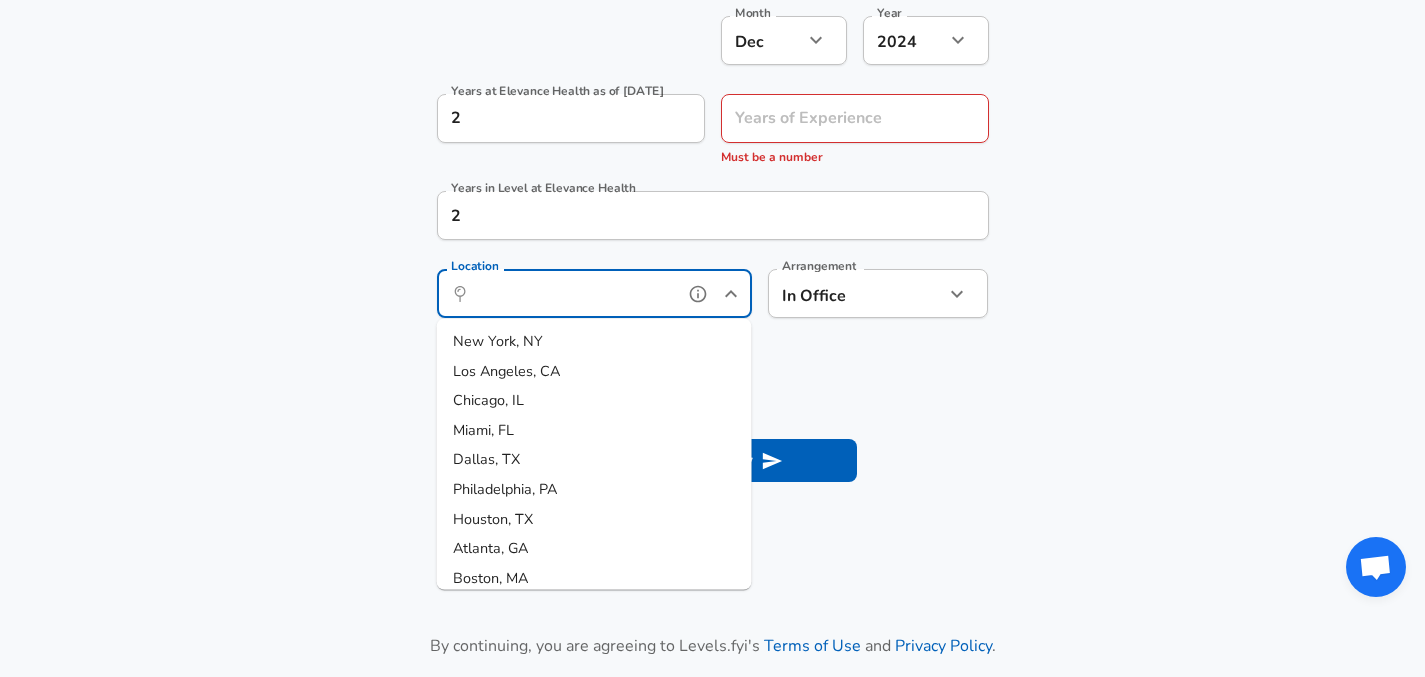 scroll, scrollTop: 1055, scrollLeft: 0, axis: vertical 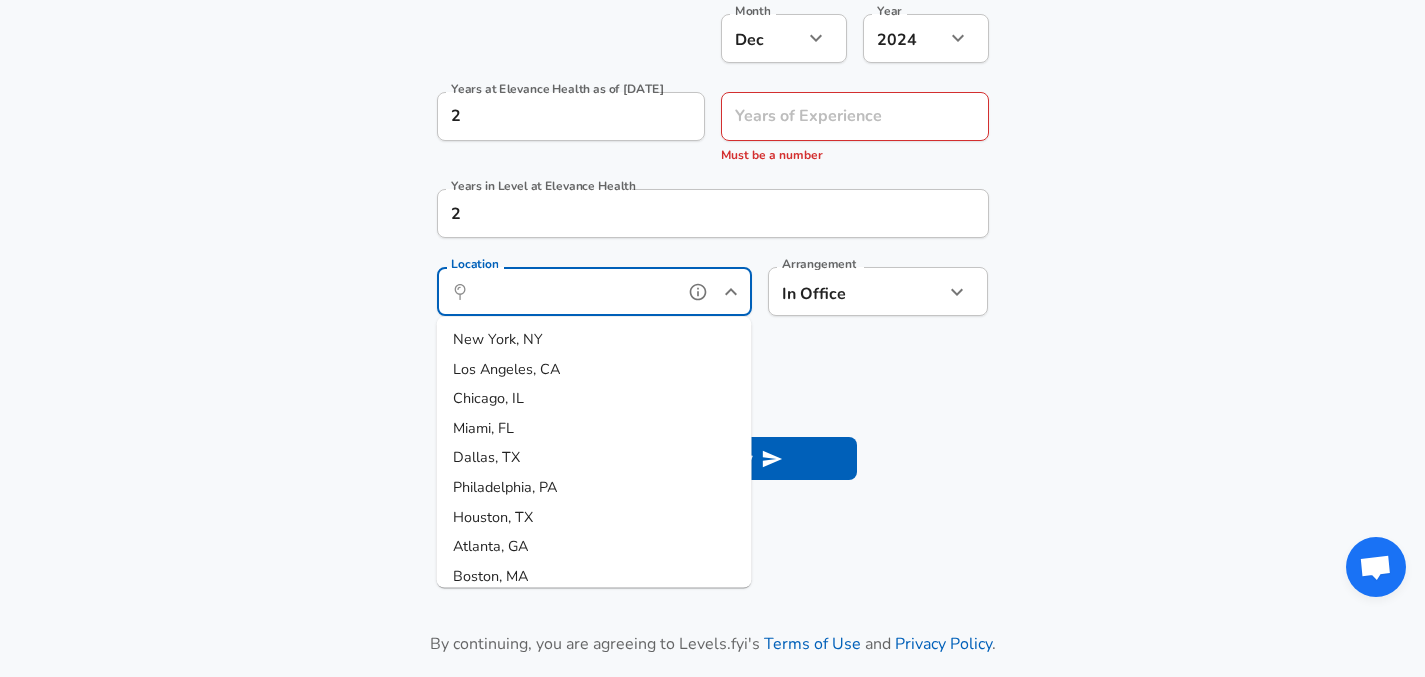 click on "Chicago, IL" at bounding box center [594, 399] 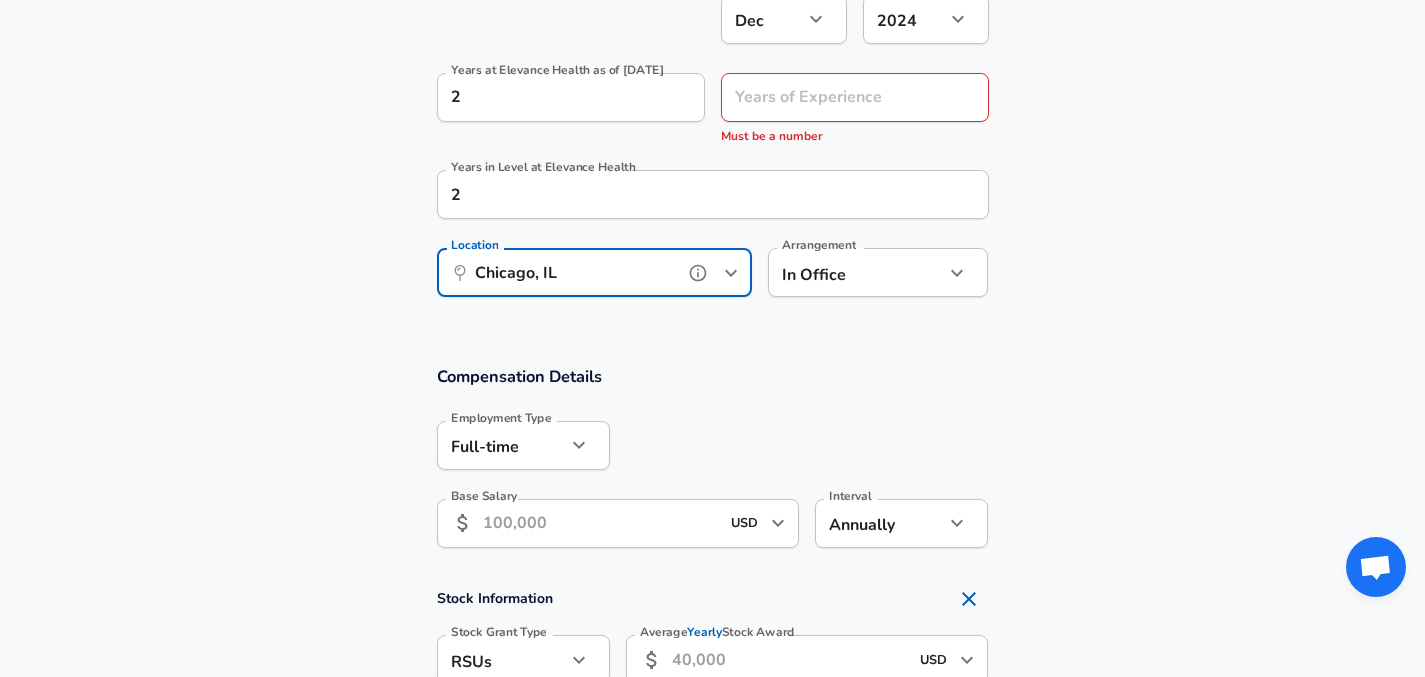 scroll, scrollTop: 1063, scrollLeft: 0, axis: vertical 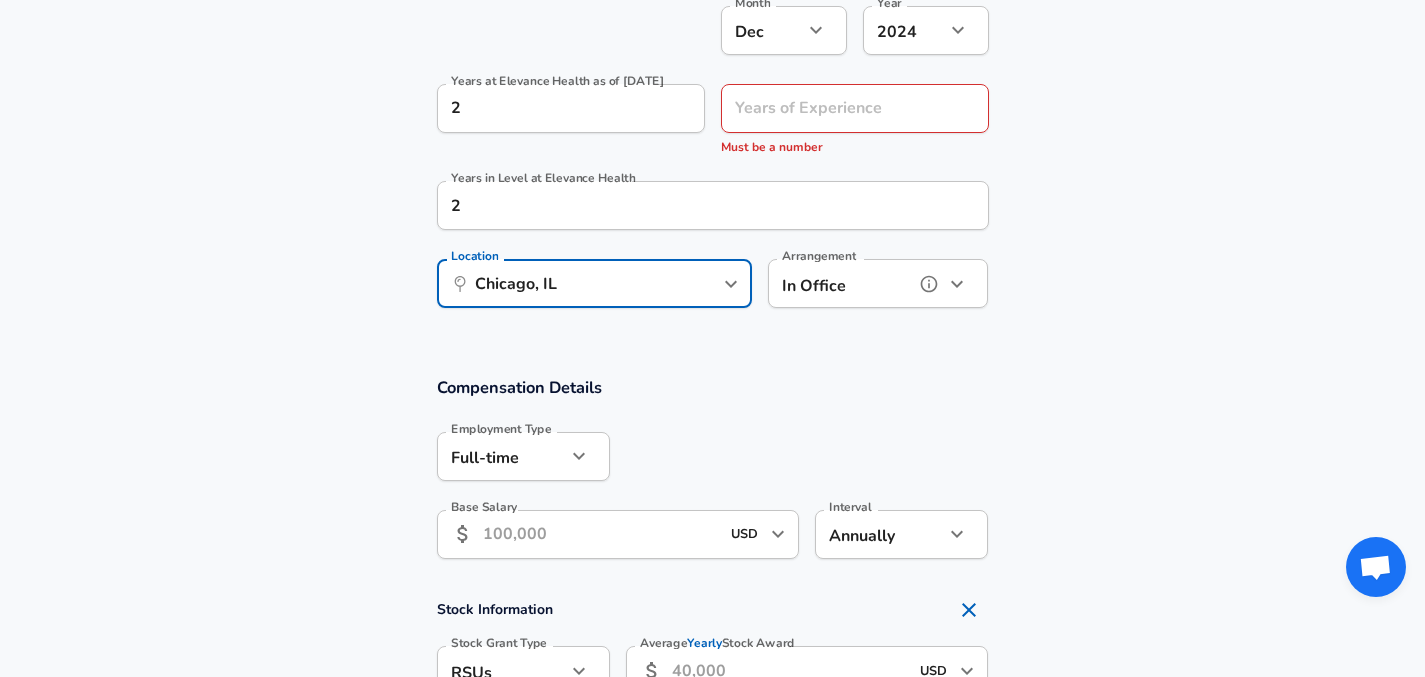 click 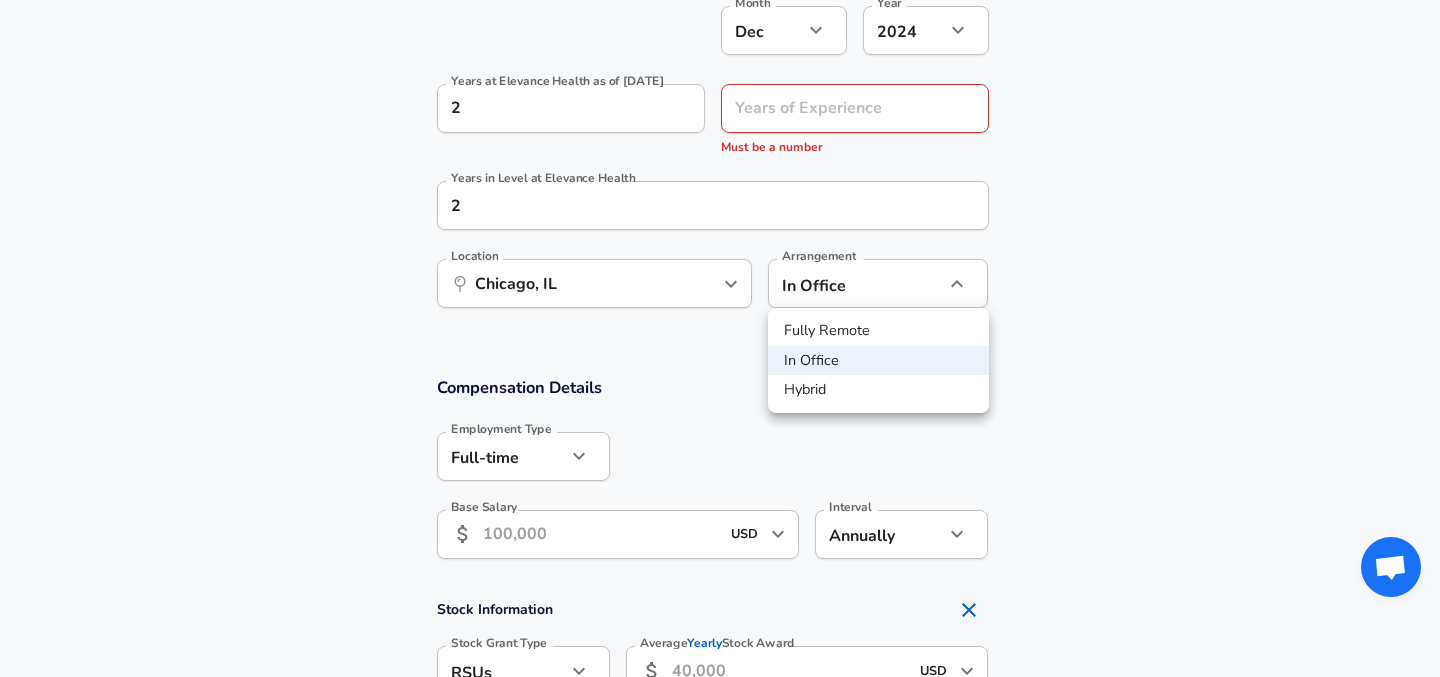 click on "Hybrid" at bounding box center (878, 390) 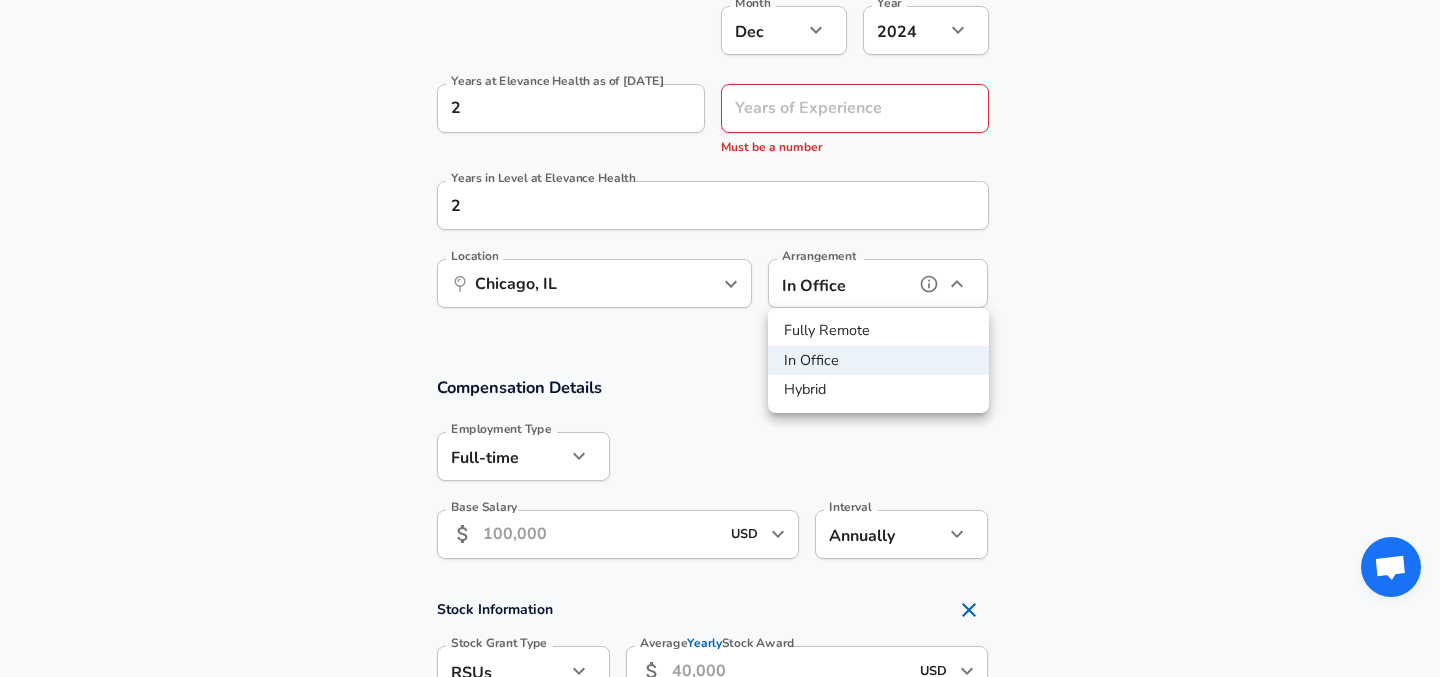 type on "hybrid" 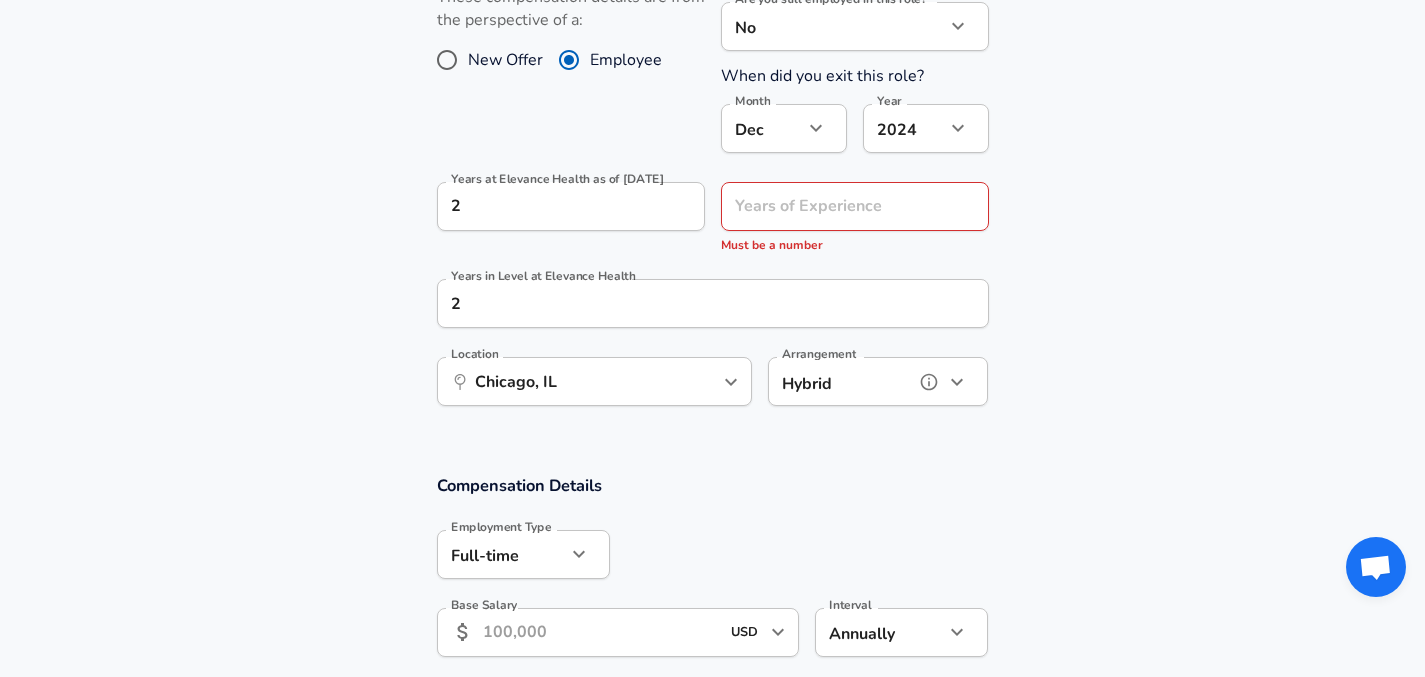 scroll, scrollTop: 961, scrollLeft: 0, axis: vertical 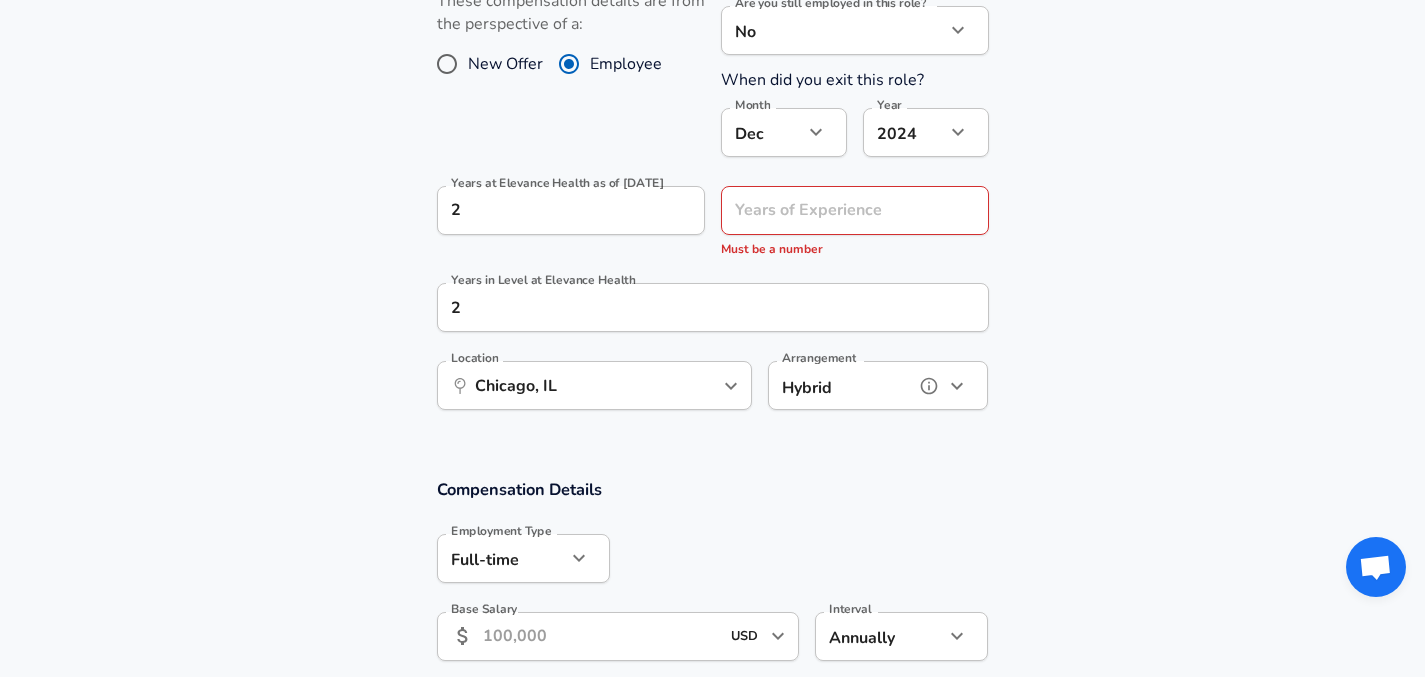 click on "​ [CITY], [STATE] Location" at bounding box center (594, 385) 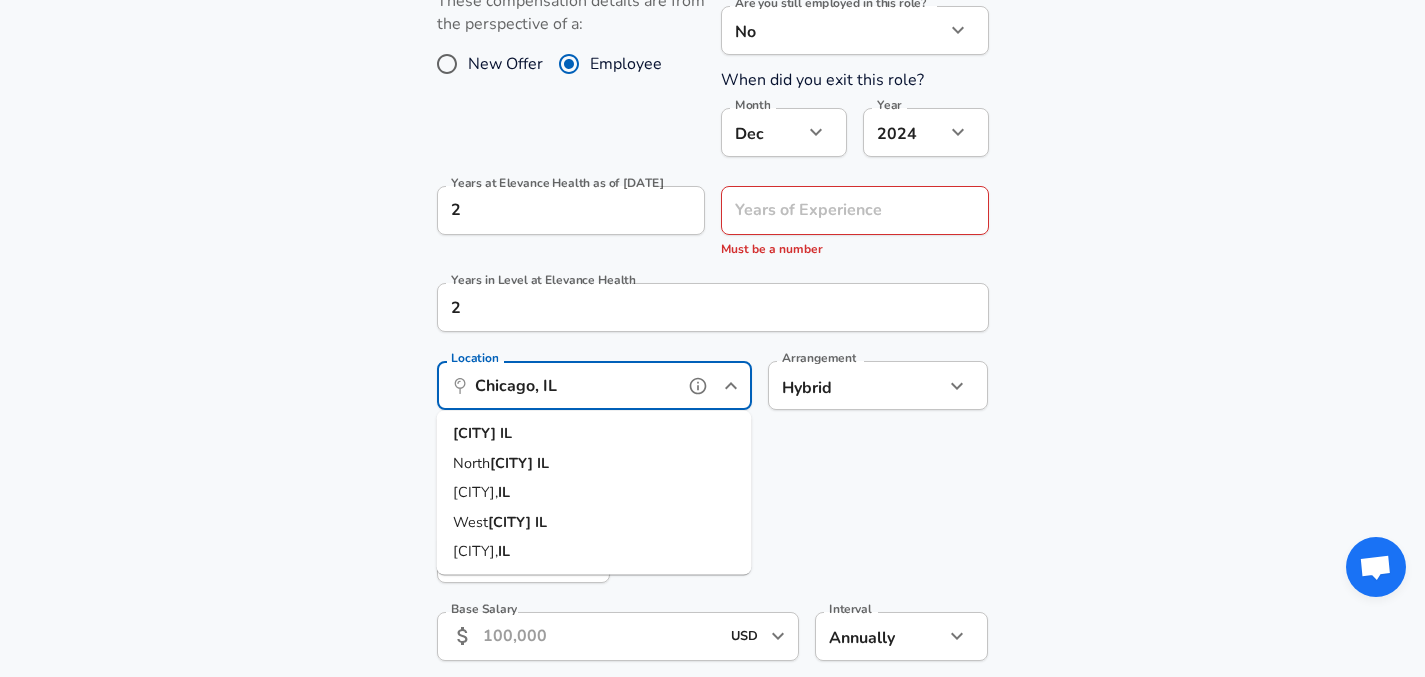 click on "Chicago, IL" at bounding box center (572, 385) 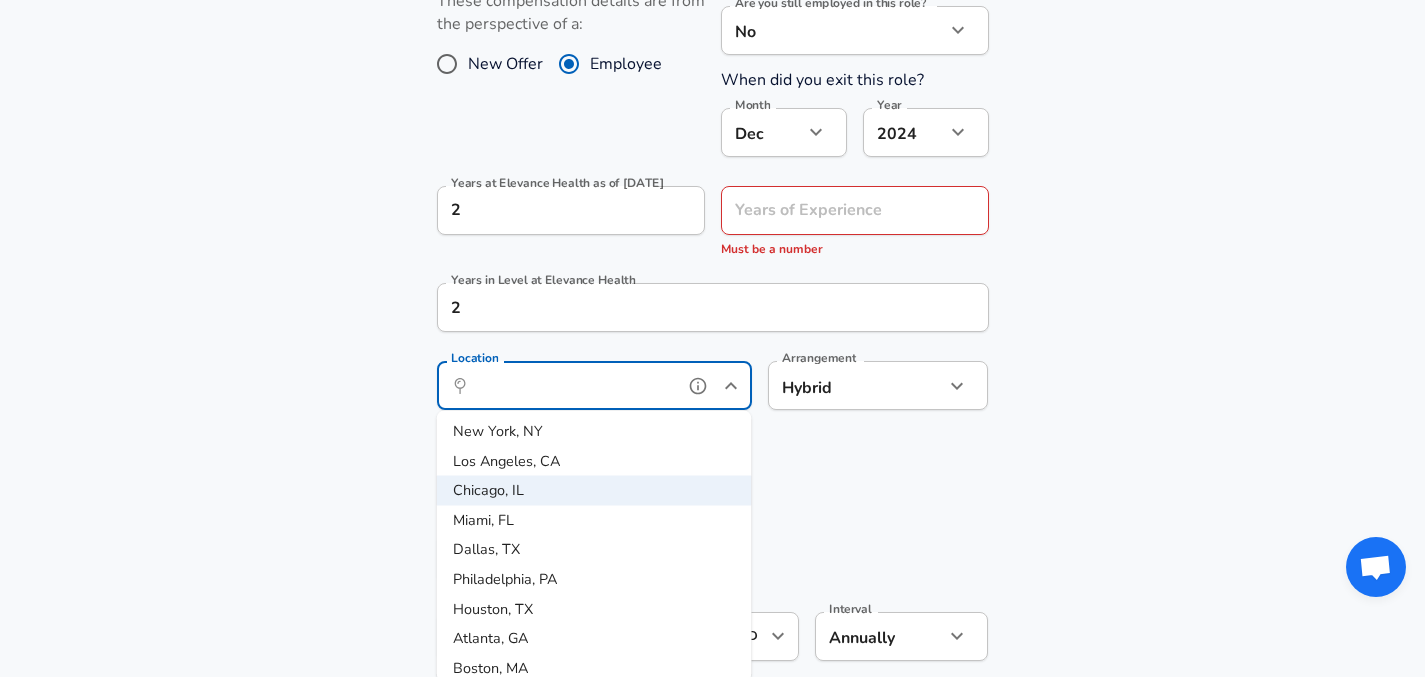 scroll, scrollTop: 0, scrollLeft: 0, axis: both 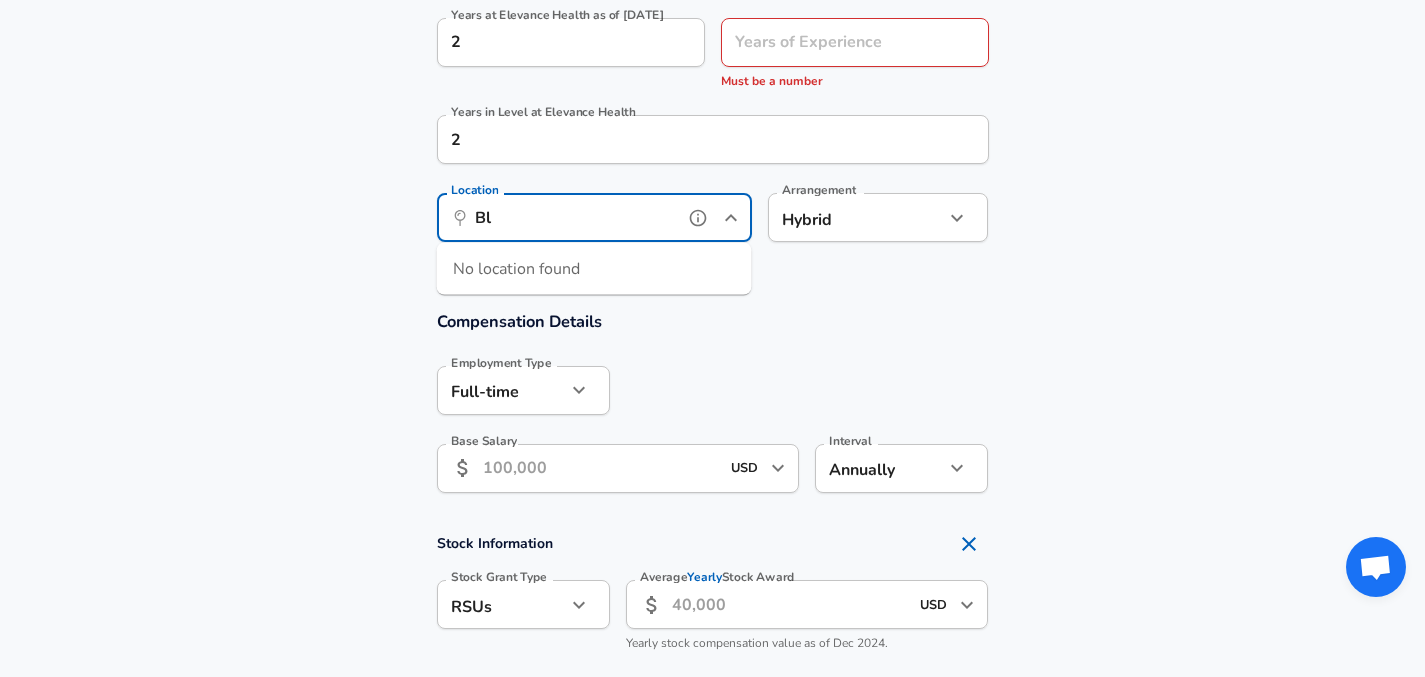 type on "B" 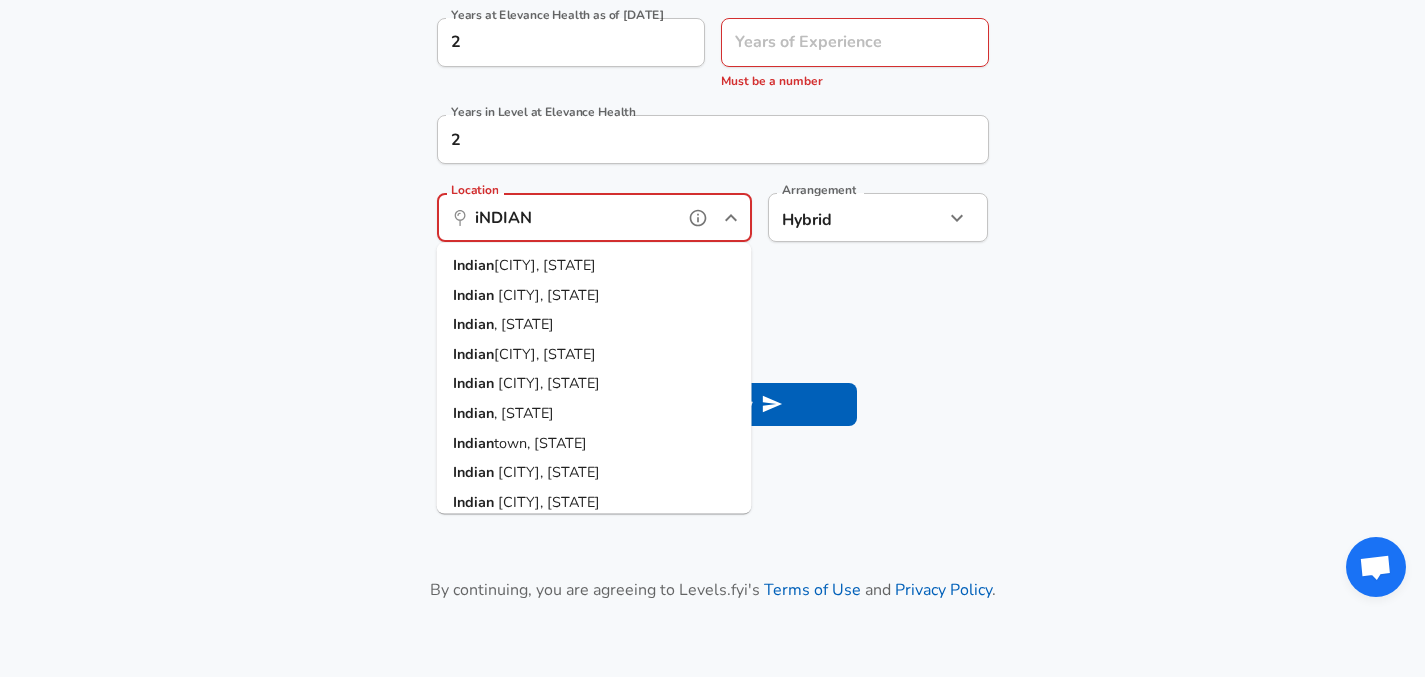 click on "[CITY], [STATE]" at bounding box center [545, 265] 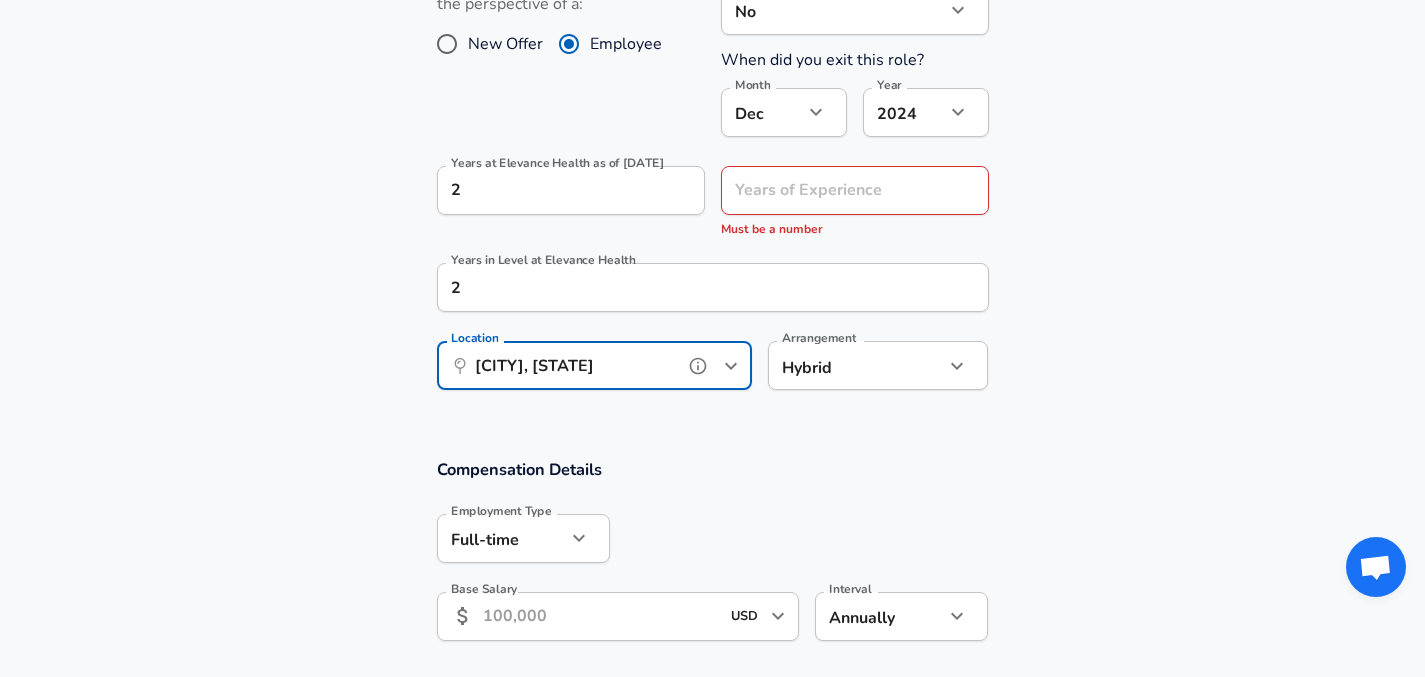 scroll, scrollTop: 995, scrollLeft: 0, axis: vertical 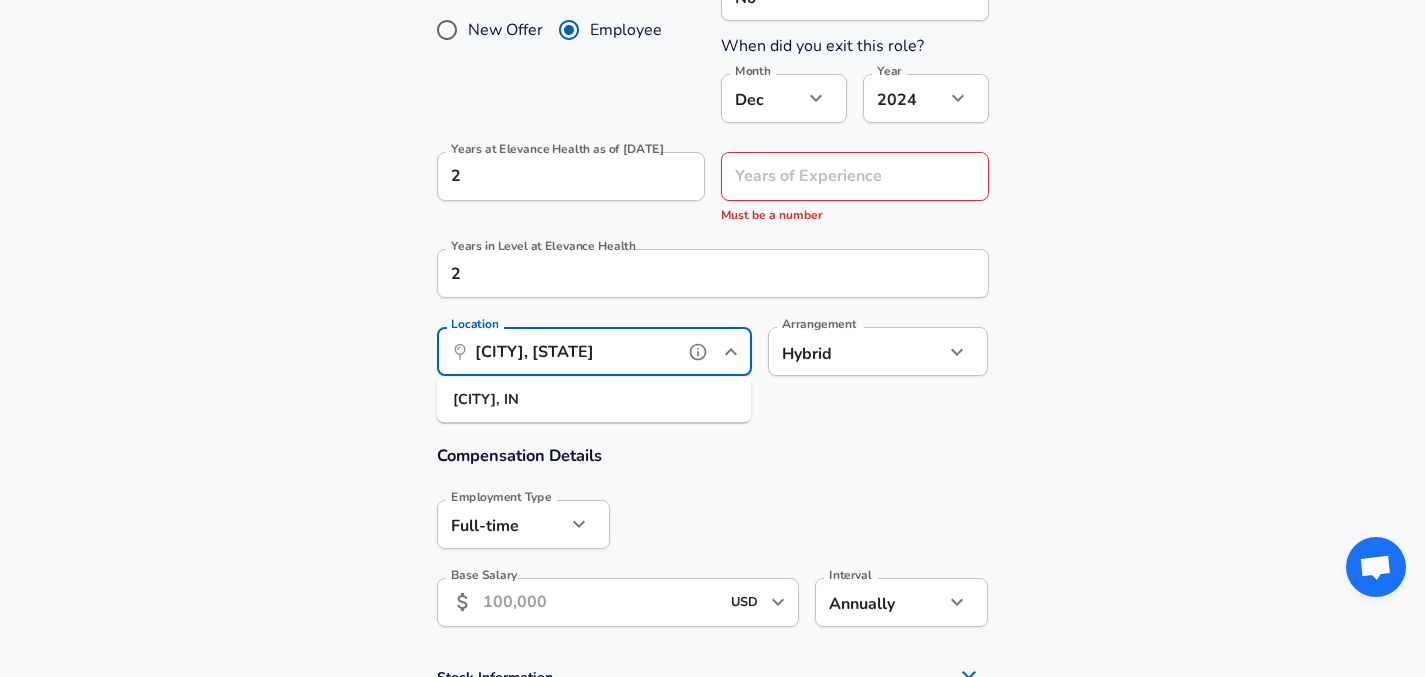 click on "[CITY], [STATE]" at bounding box center (572, 351) 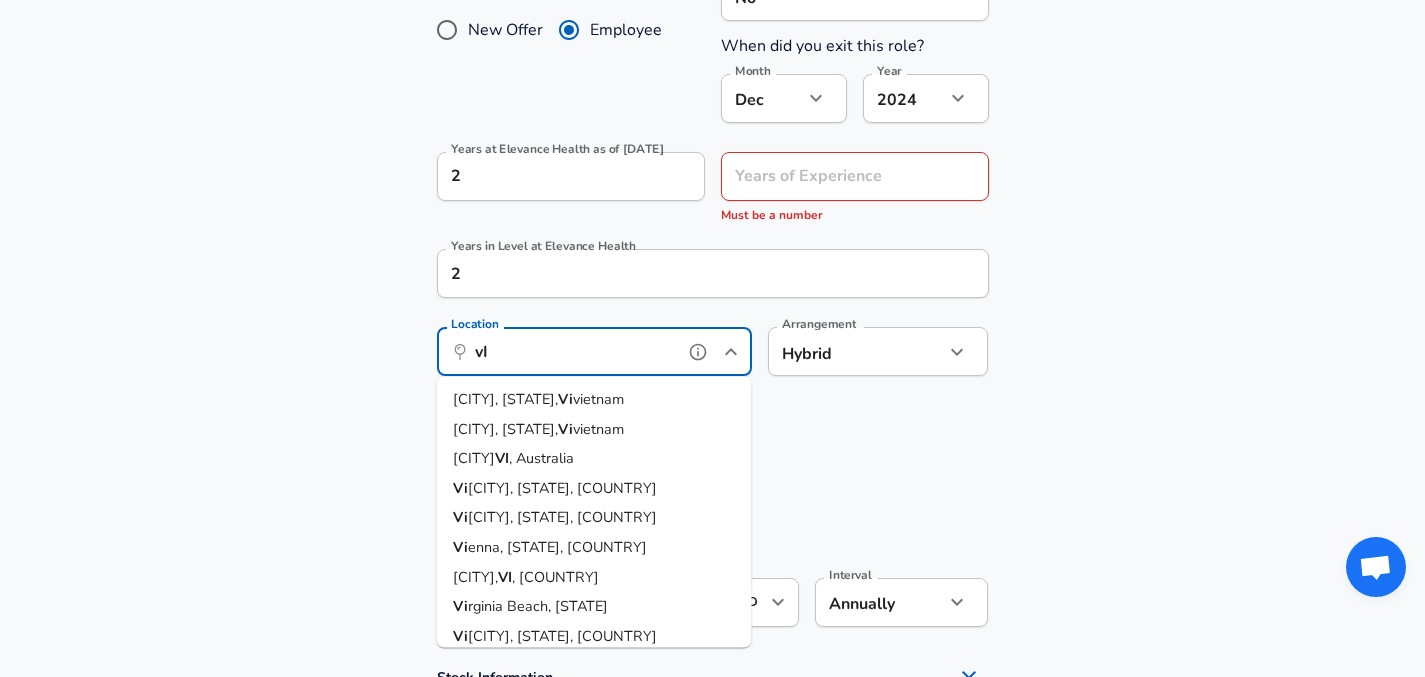 type on "v" 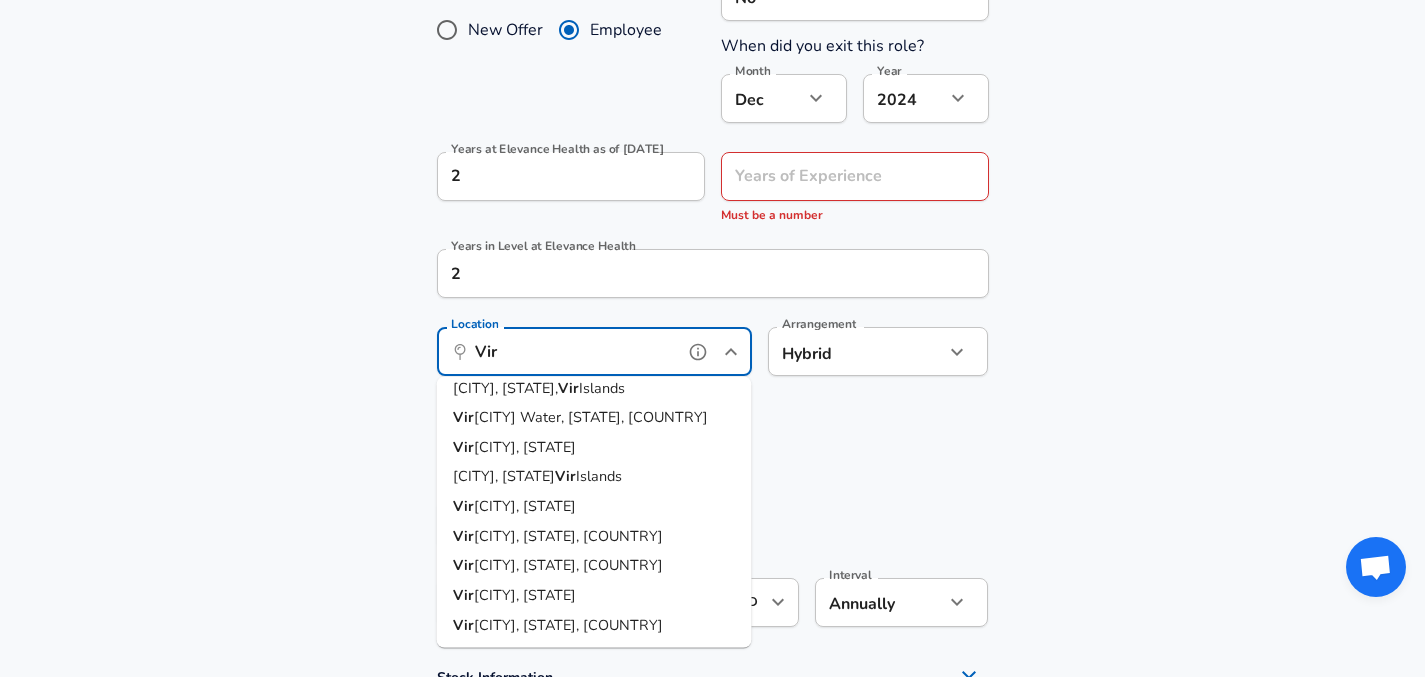 scroll, scrollTop: 0, scrollLeft: 0, axis: both 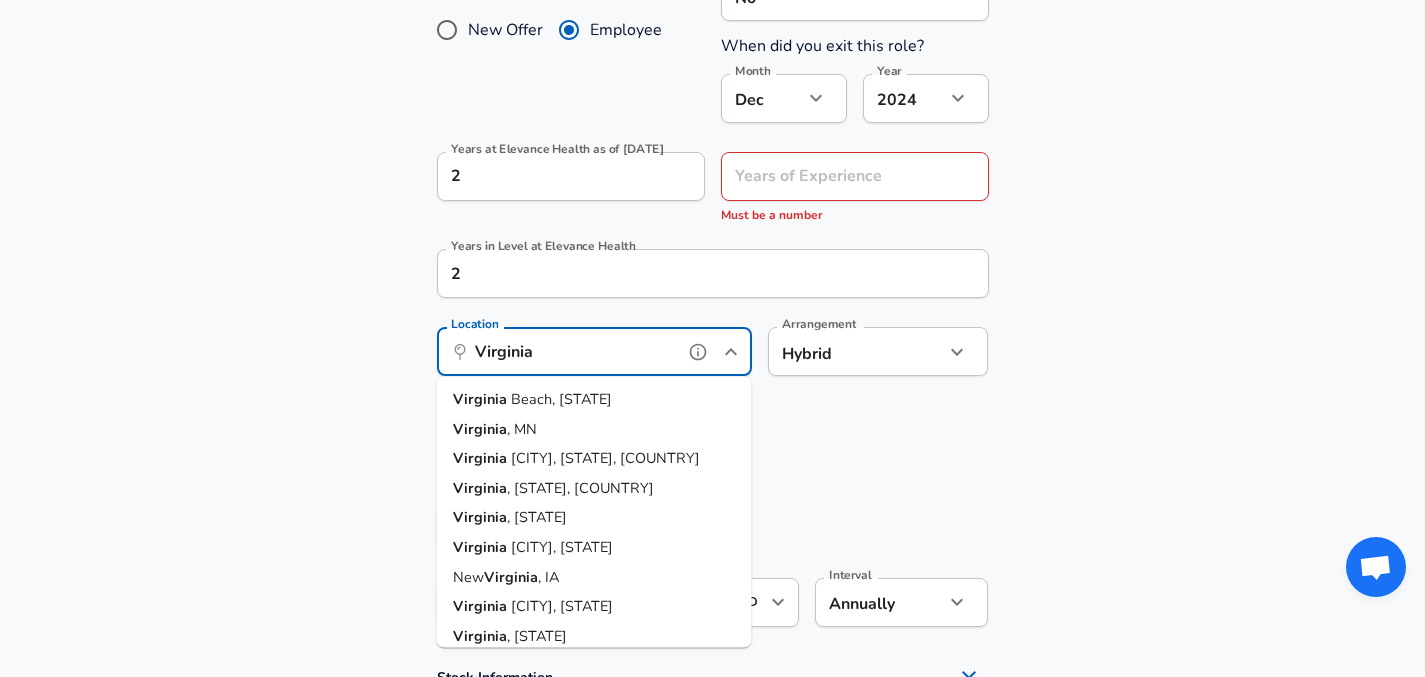 click on "Beach, [STATE]" at bounding box center [561, 399] 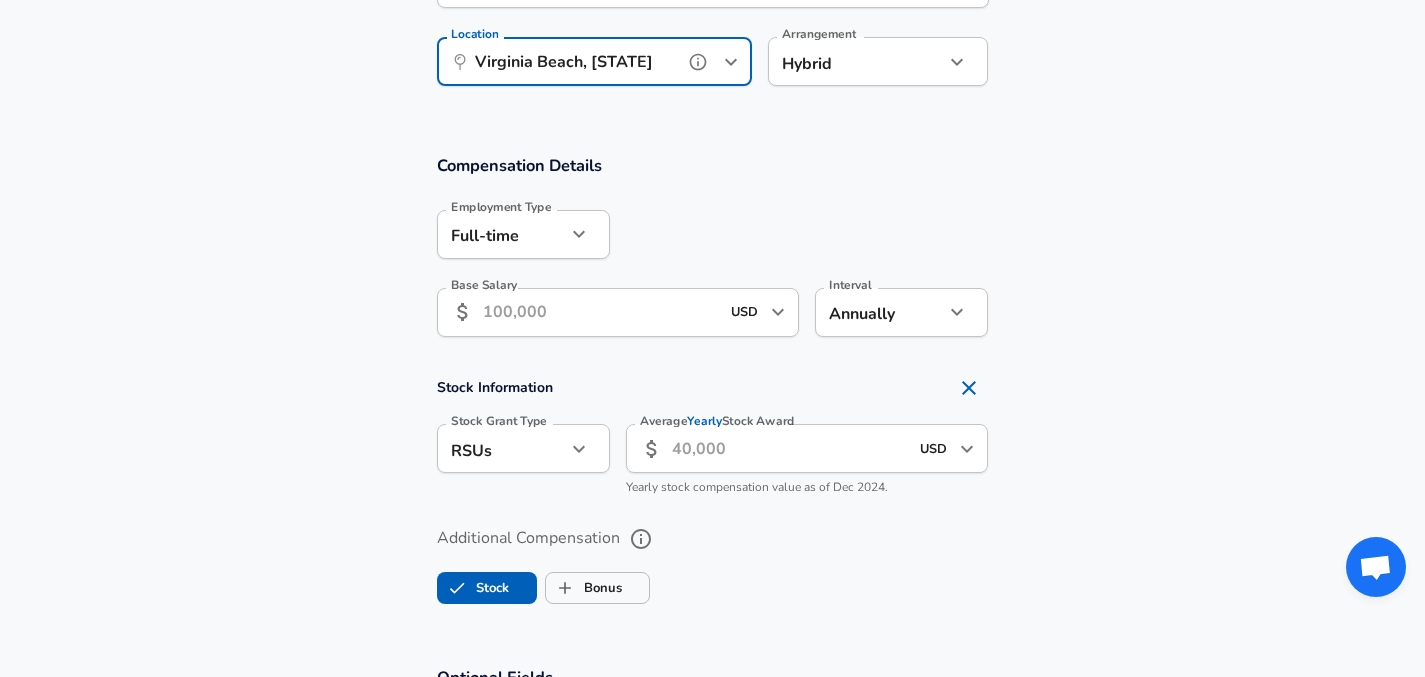 scroll, scrollTop: 1292, scrollLeft: 0, axis: vertical 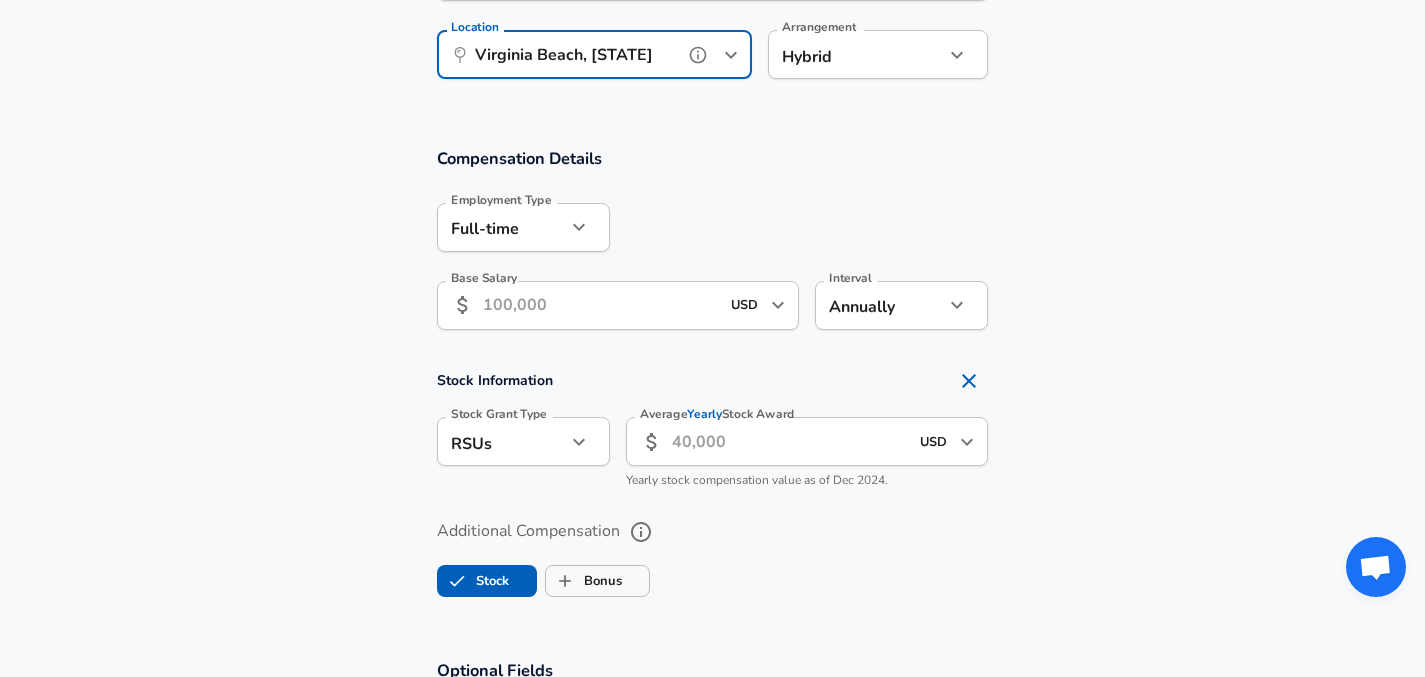 type on "Virginia Beach, [STATE]" 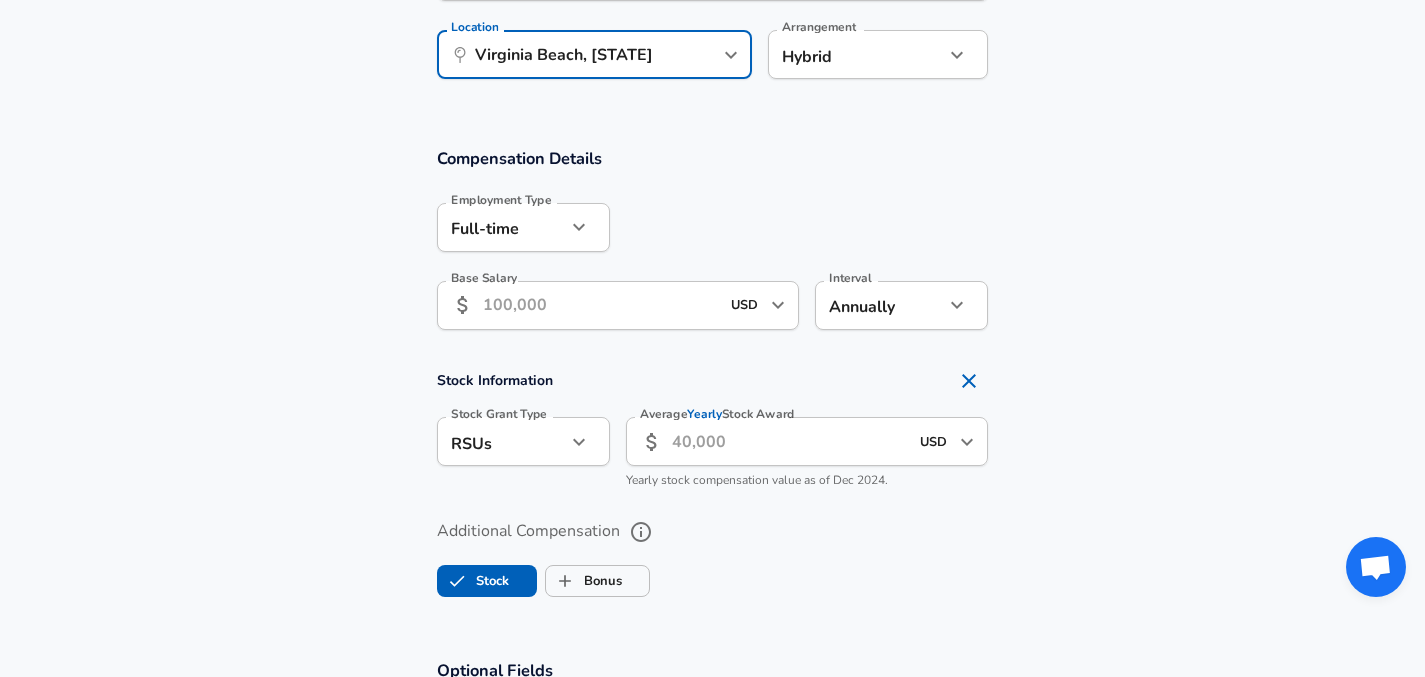 click on "Base Salary" at bounding box center (601, 305) 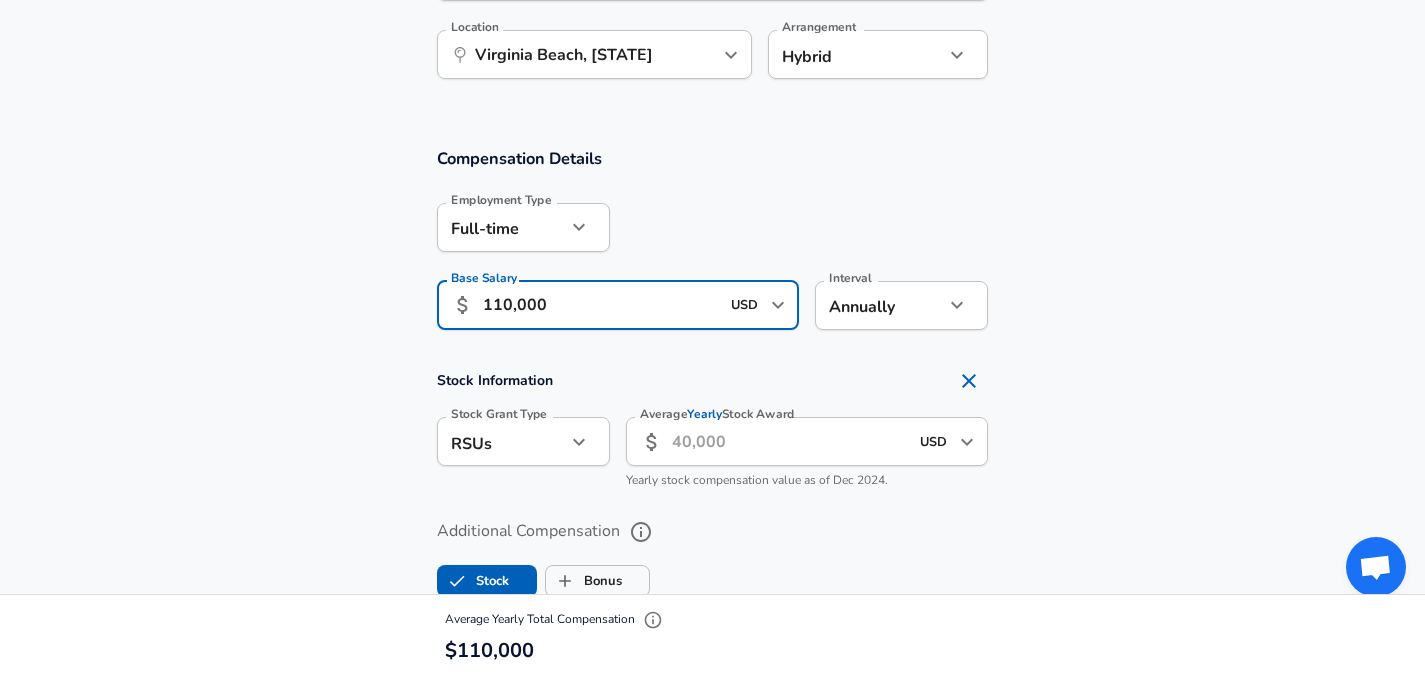 type on "110,000" 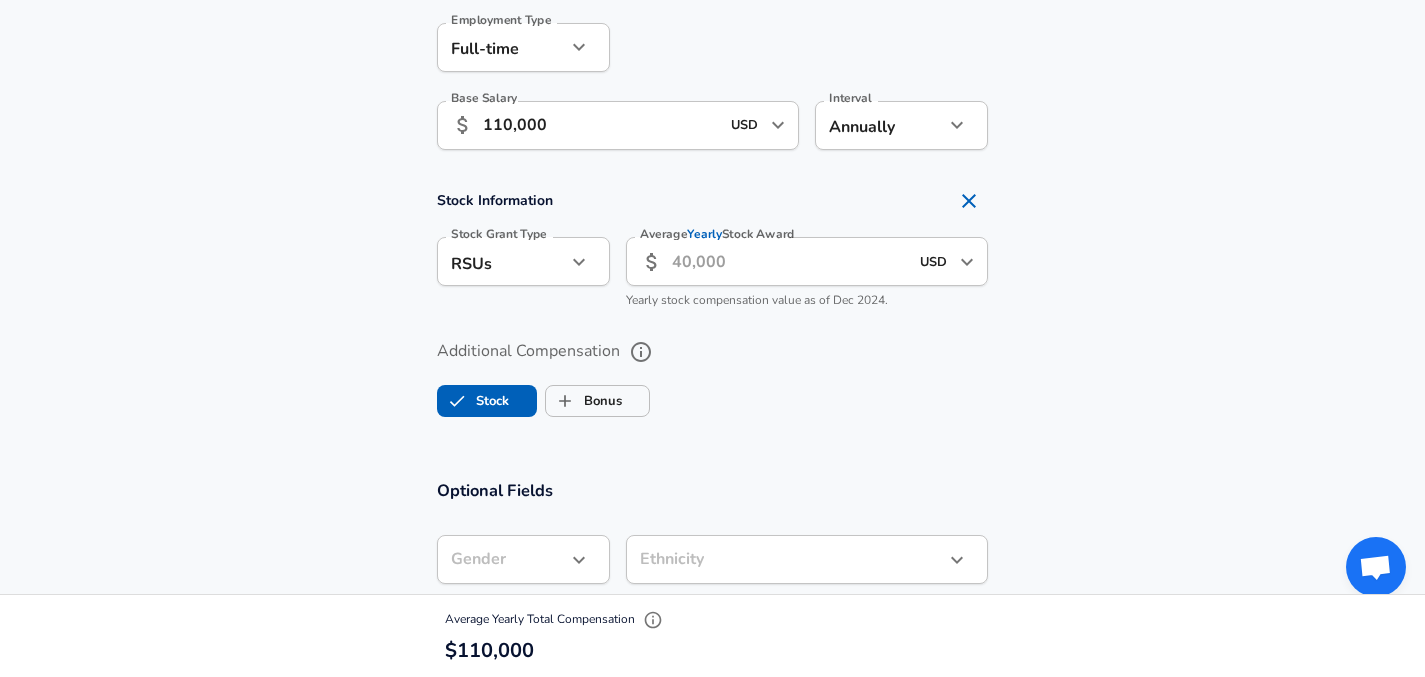 scroll, scrollTop: 1501, scrollLeft: 0, axis: vertical 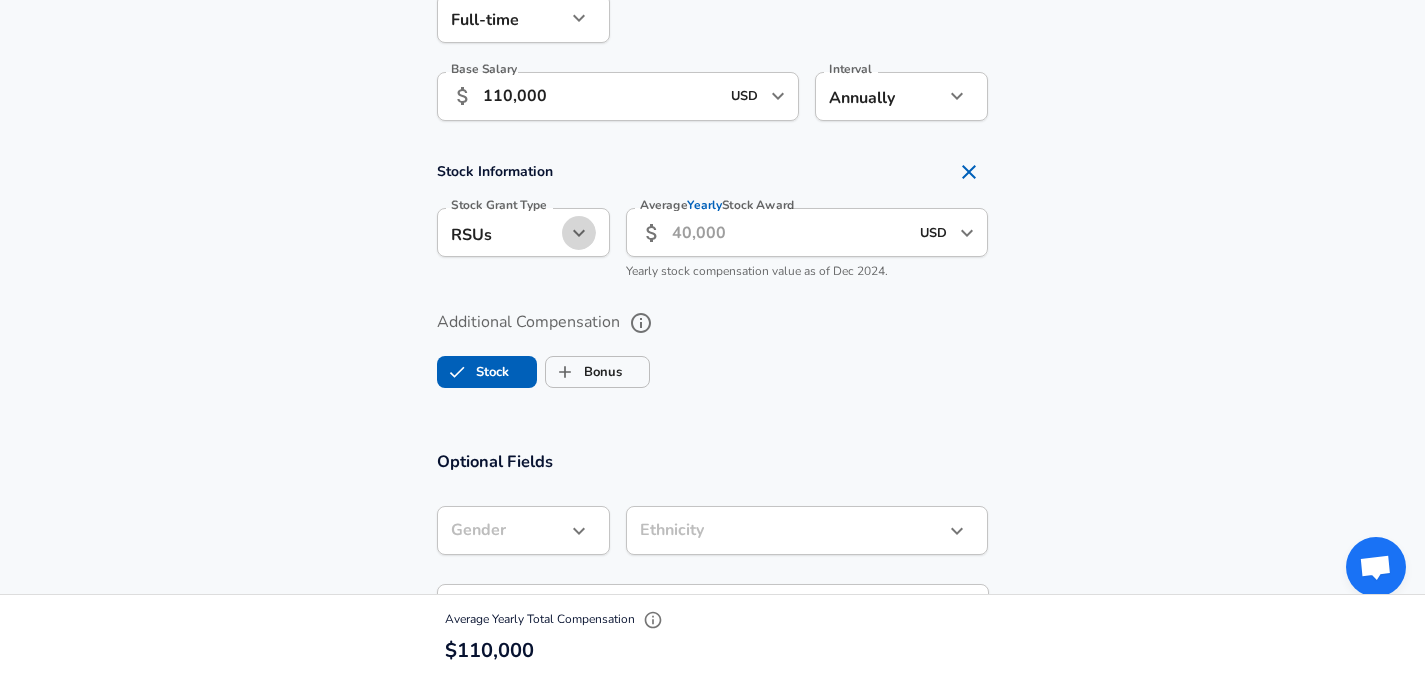 click 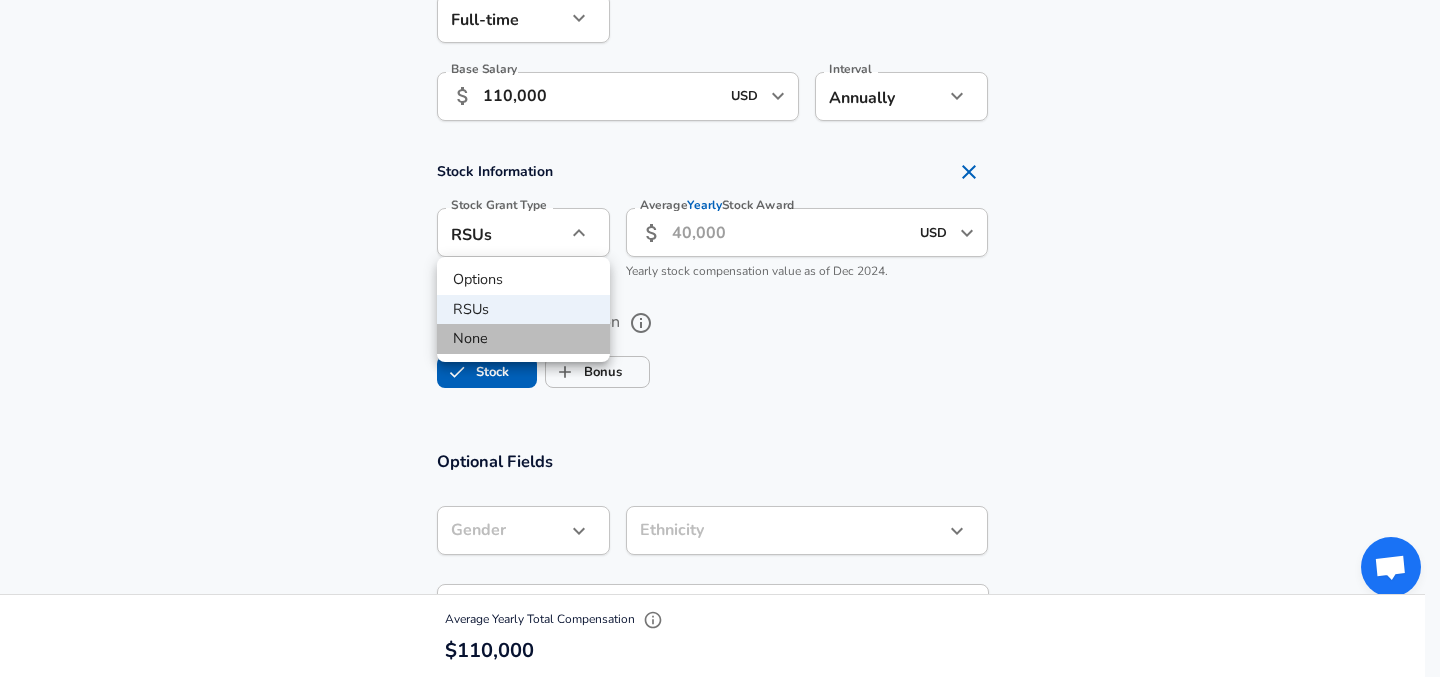 click on "None" at bounding box center (523, 339) 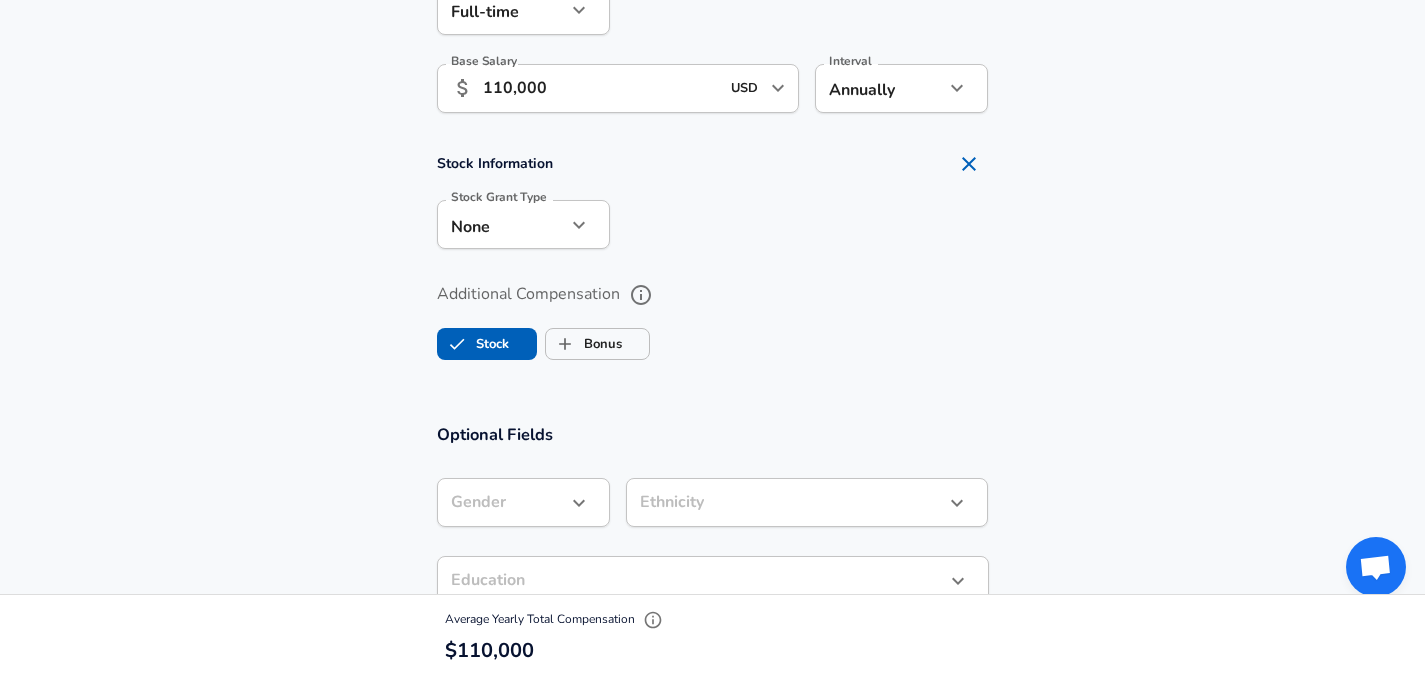 scroll, scrollTop: 1512, scrollLeft: 0, axis: vertical 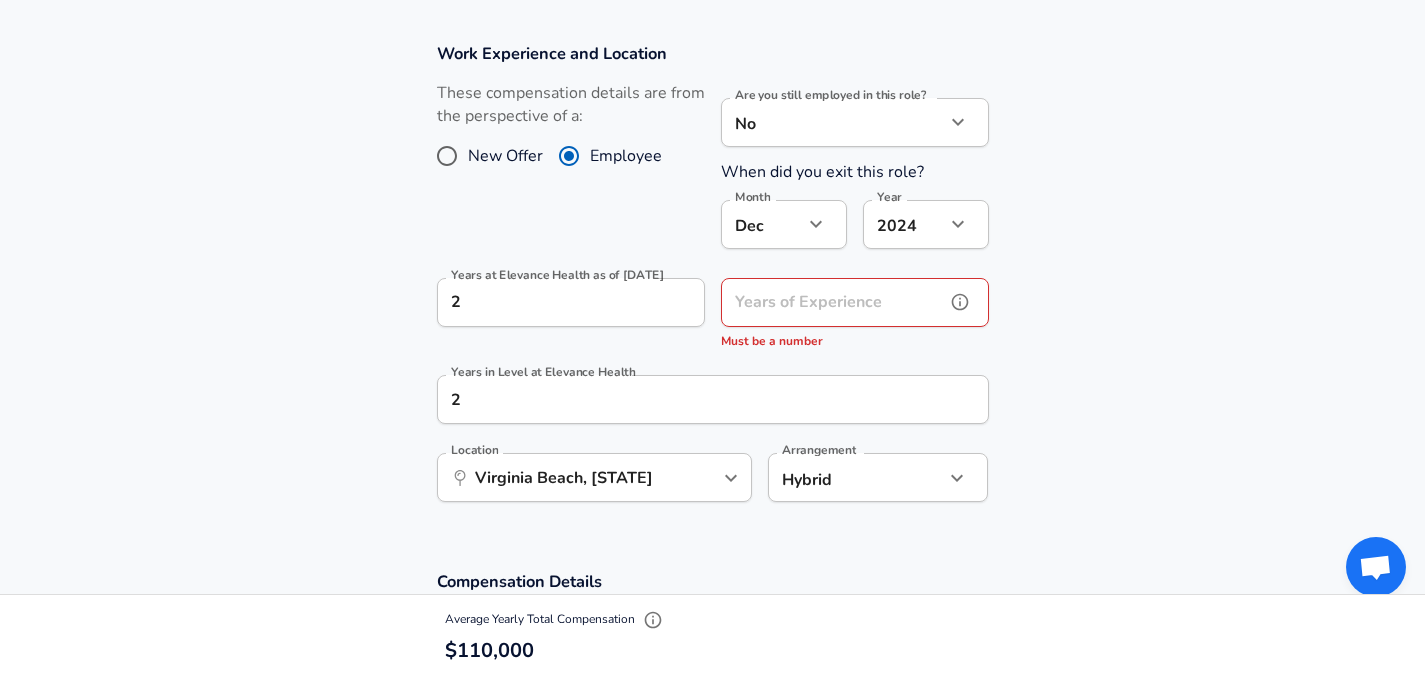 click on "Years of Experience Years of Experience Must be a number" at bounding box center [855, 315] 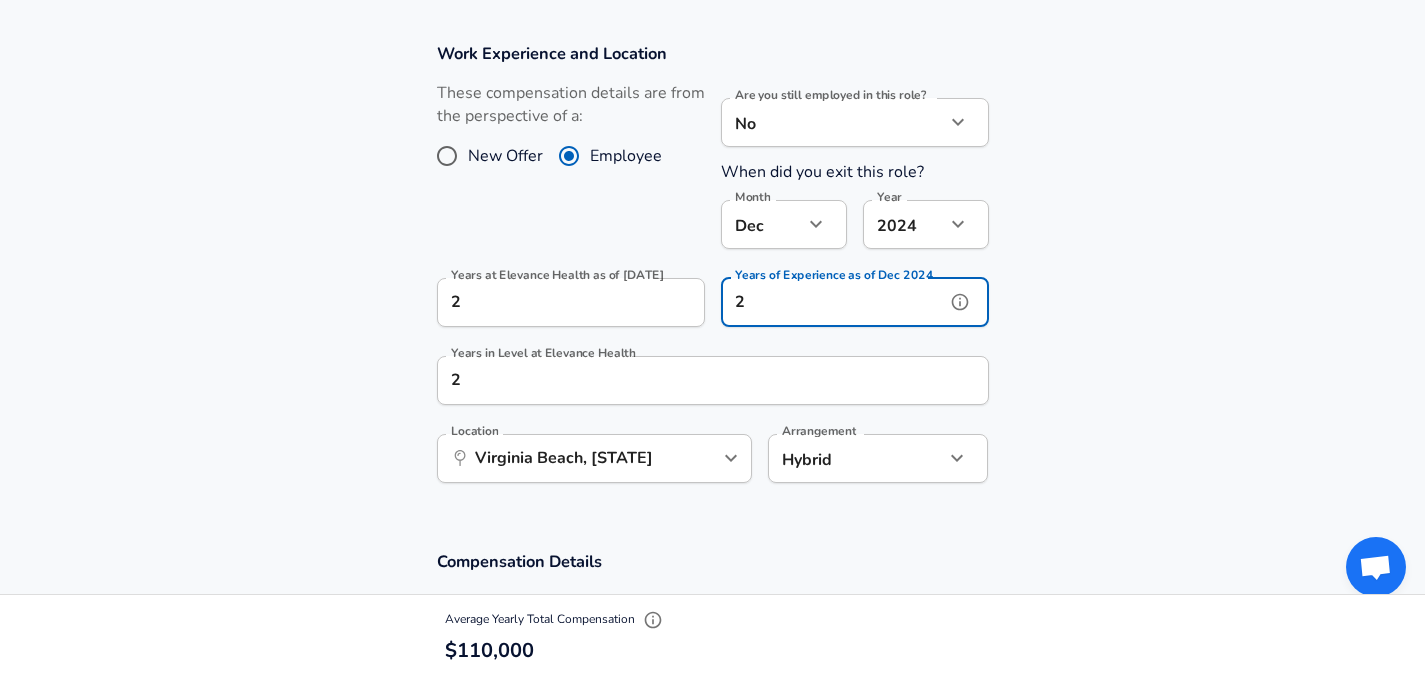 type on "2" 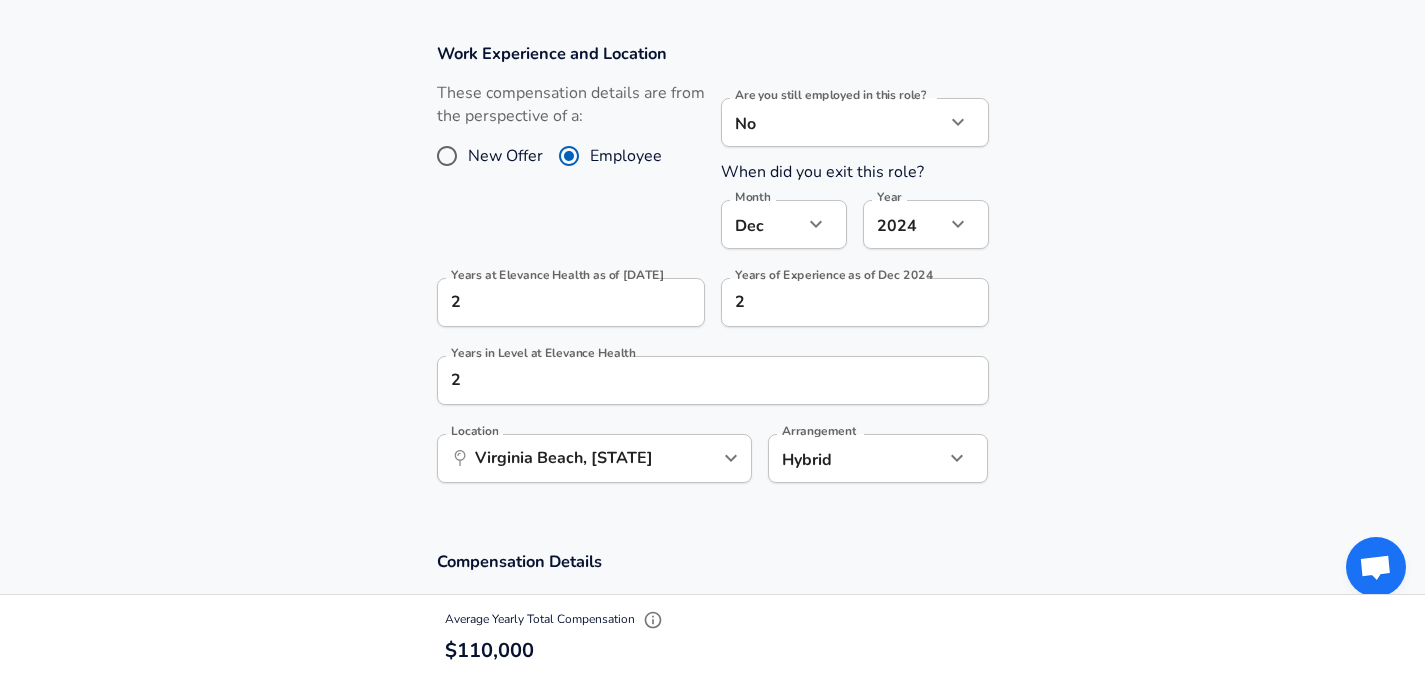 click on "Work Experience and Location These compensation details are from the perspective of a: New Offer Employee Are you still employed in this role? No no Are you still employed in this role? When did you exit this role? Month Dec 12 Month Year 2024 2024 Year Years at [COMPANY] as of Dec 2024 2 Years at [COMPANY] as of Dec 2024 Years of Experience as of Dec 2024 2 Years of Experience as of Dec 2024 Years in Level at [COMPANY] 2 Years in Level at [COMPANY] Location ​ [CITY], [STATE] Location Arrangement Hybrid hybrid Arrangement" at bounding box center (712, 273) 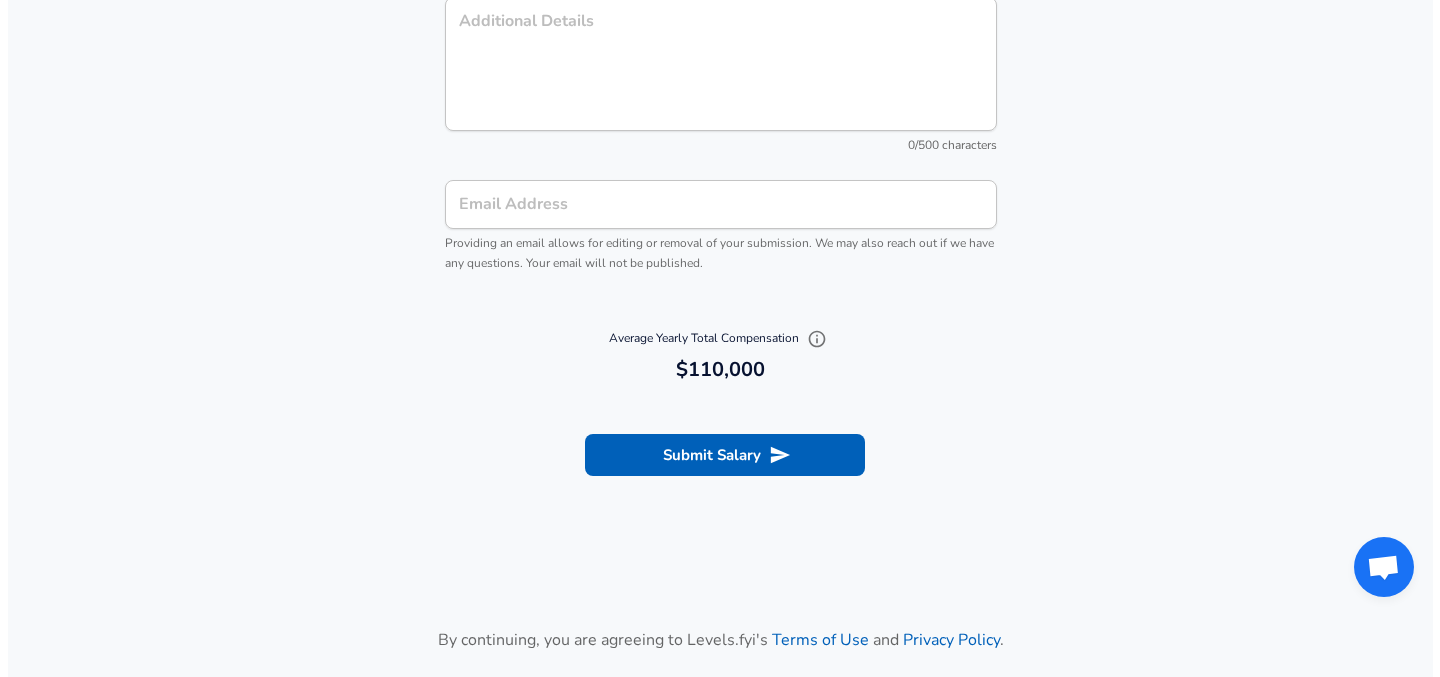 scroll, scrollTop: 2281, scrollLeft: 0, axis: vertical 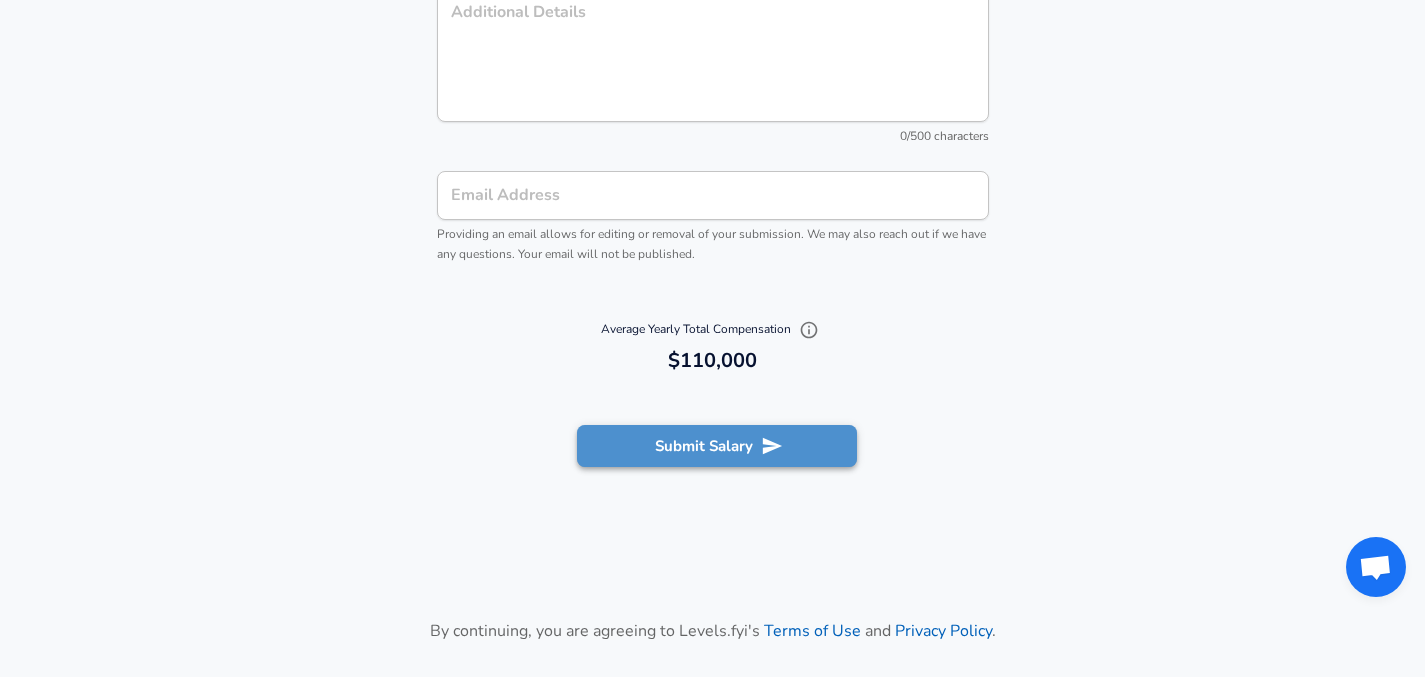 click on "Submit Salary" at bounding box center (717, 446) 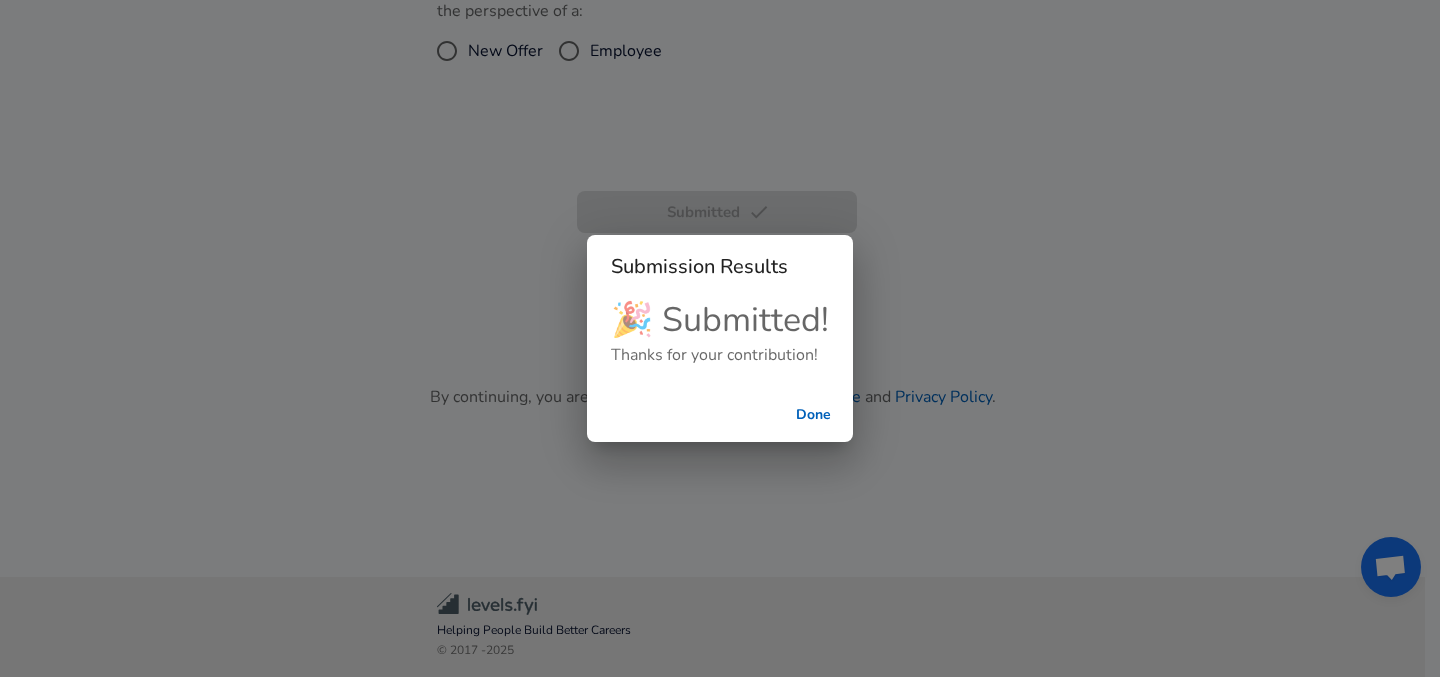 scroll, scrollTop: 613, scrollLeft: 0, axis: vertical 